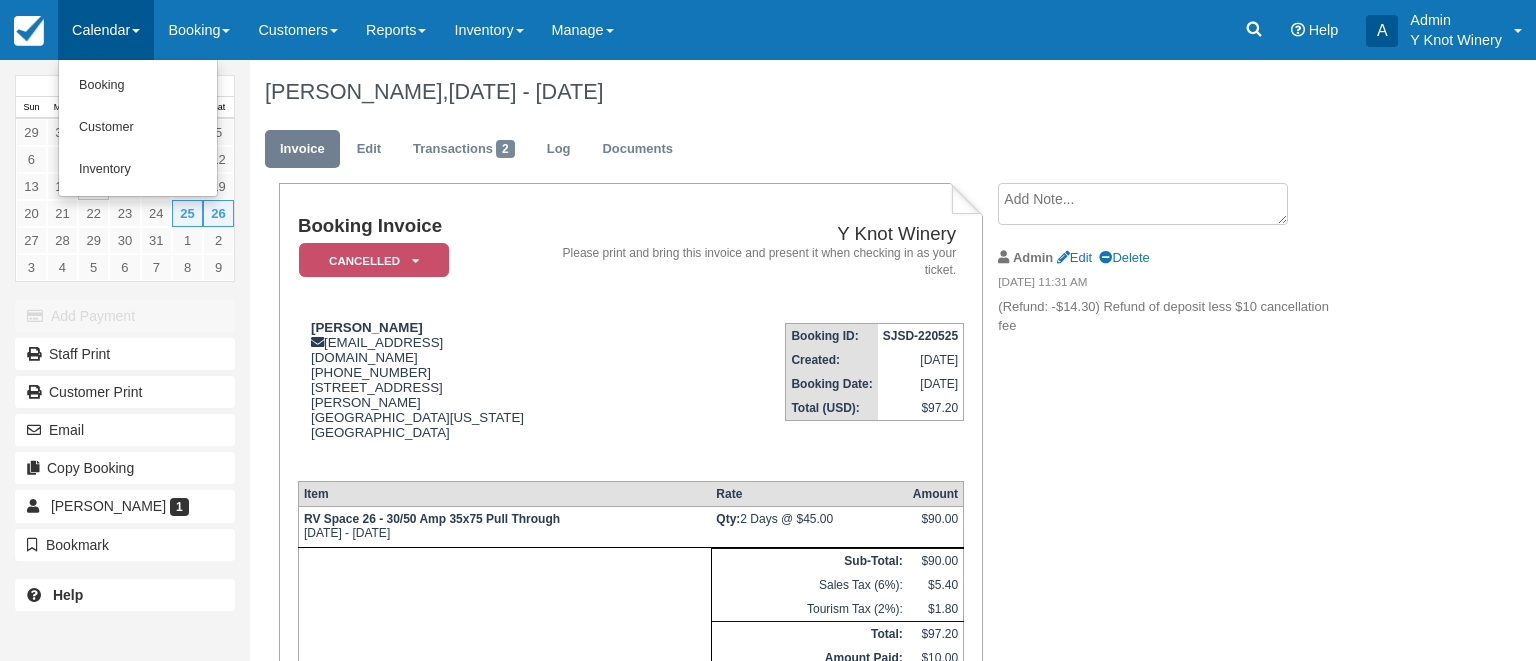 scroll, scrollTop: 0, scrollLeft: 0, axis: both 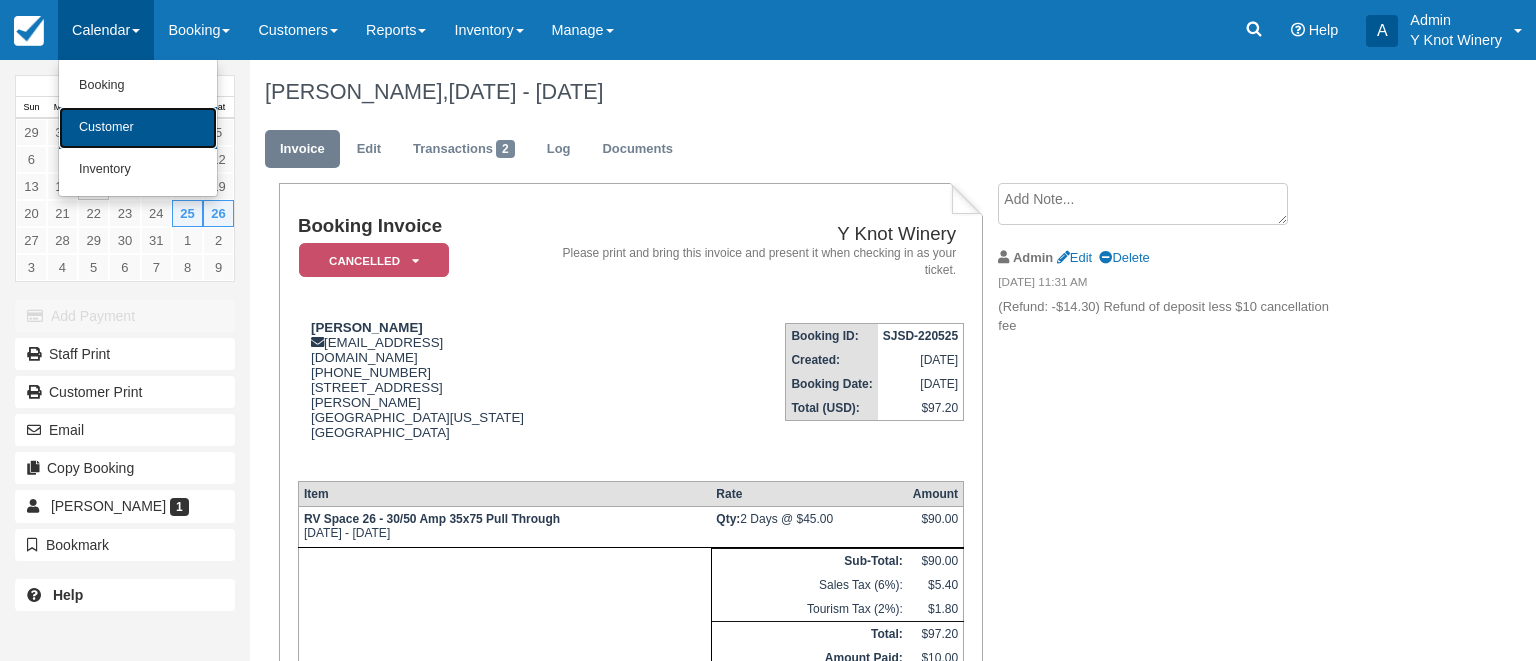 click on "Customer" at bounding box center (138, 128) 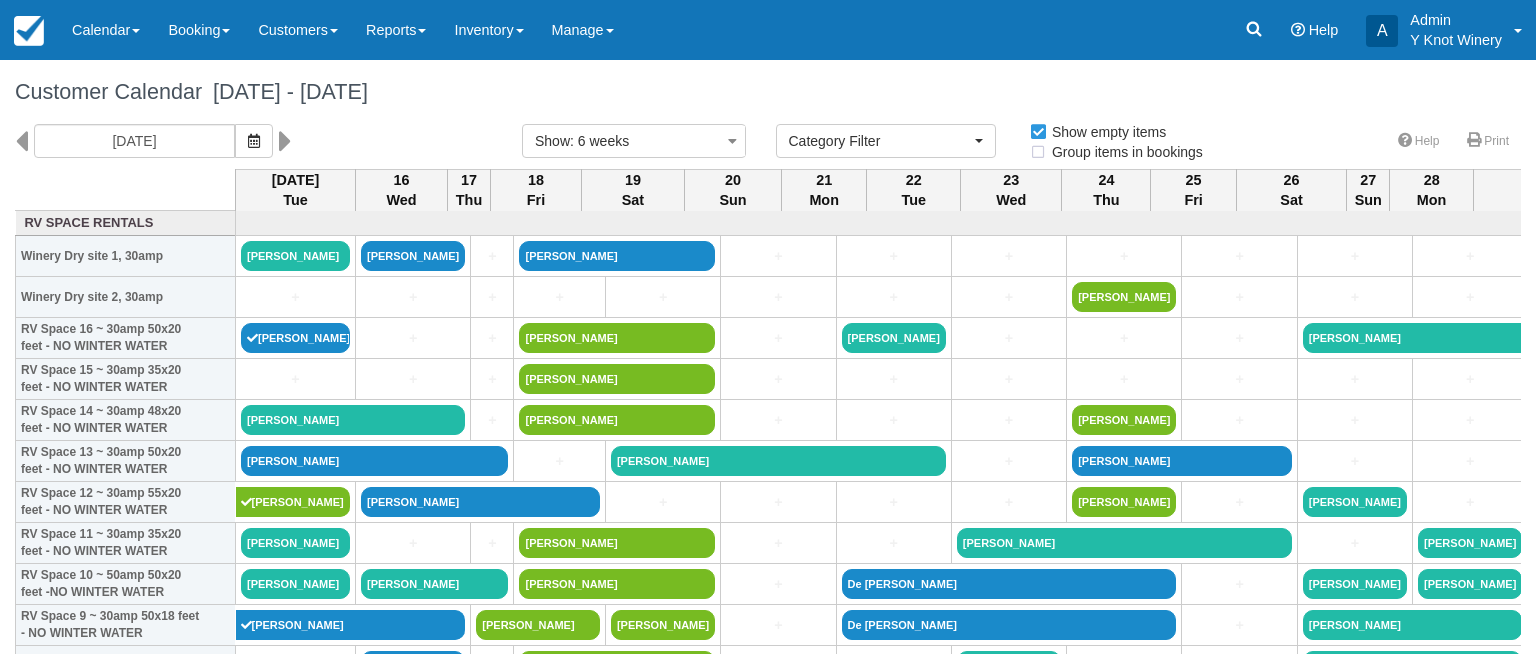 select 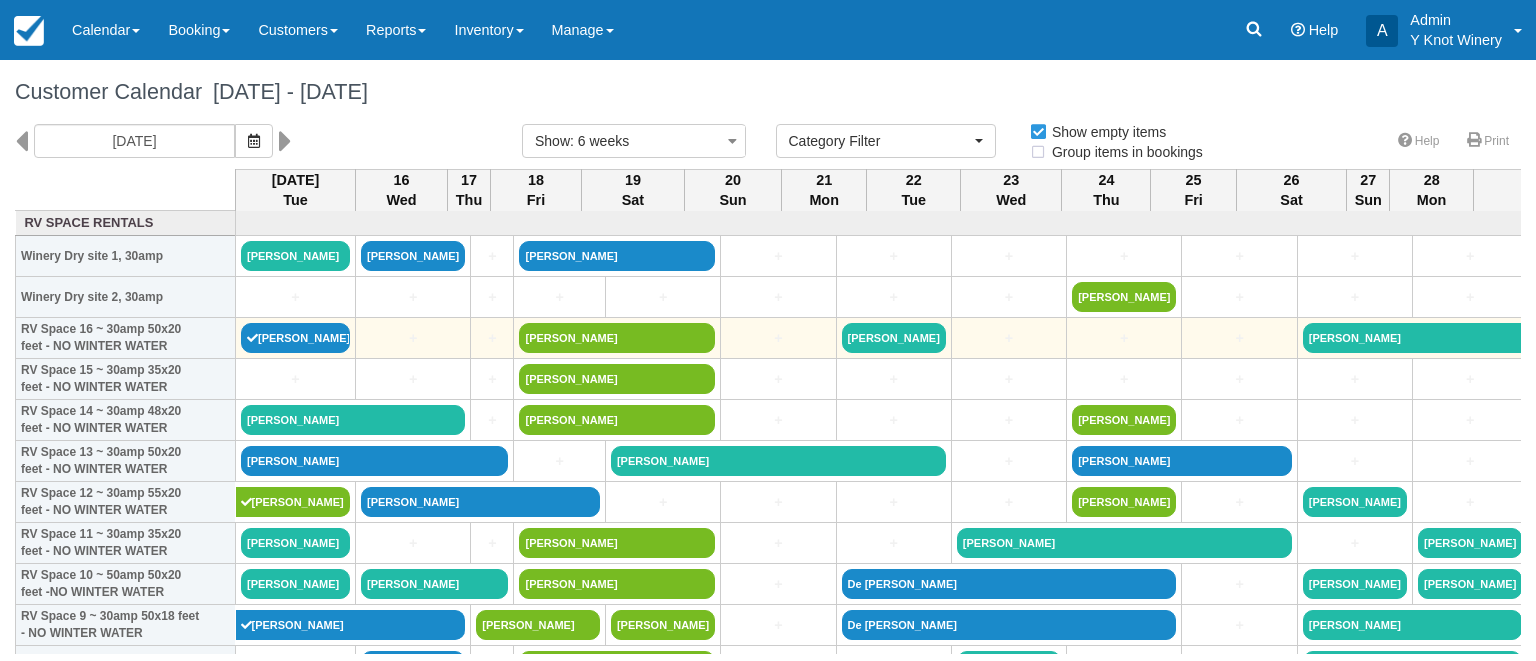 scroll, scrollTop: 0, scrollLeft: 0, axis: both 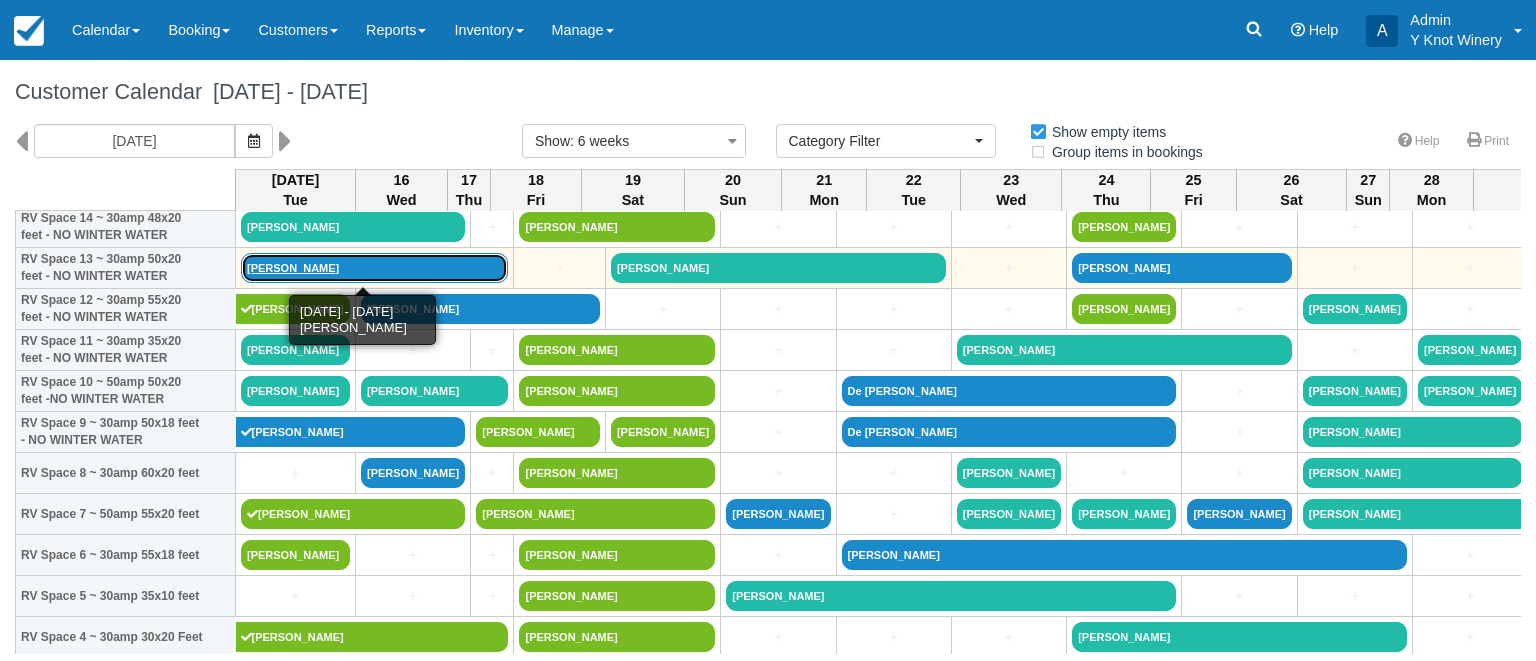 click on "Dan ward" at bounding box center [374, 268] 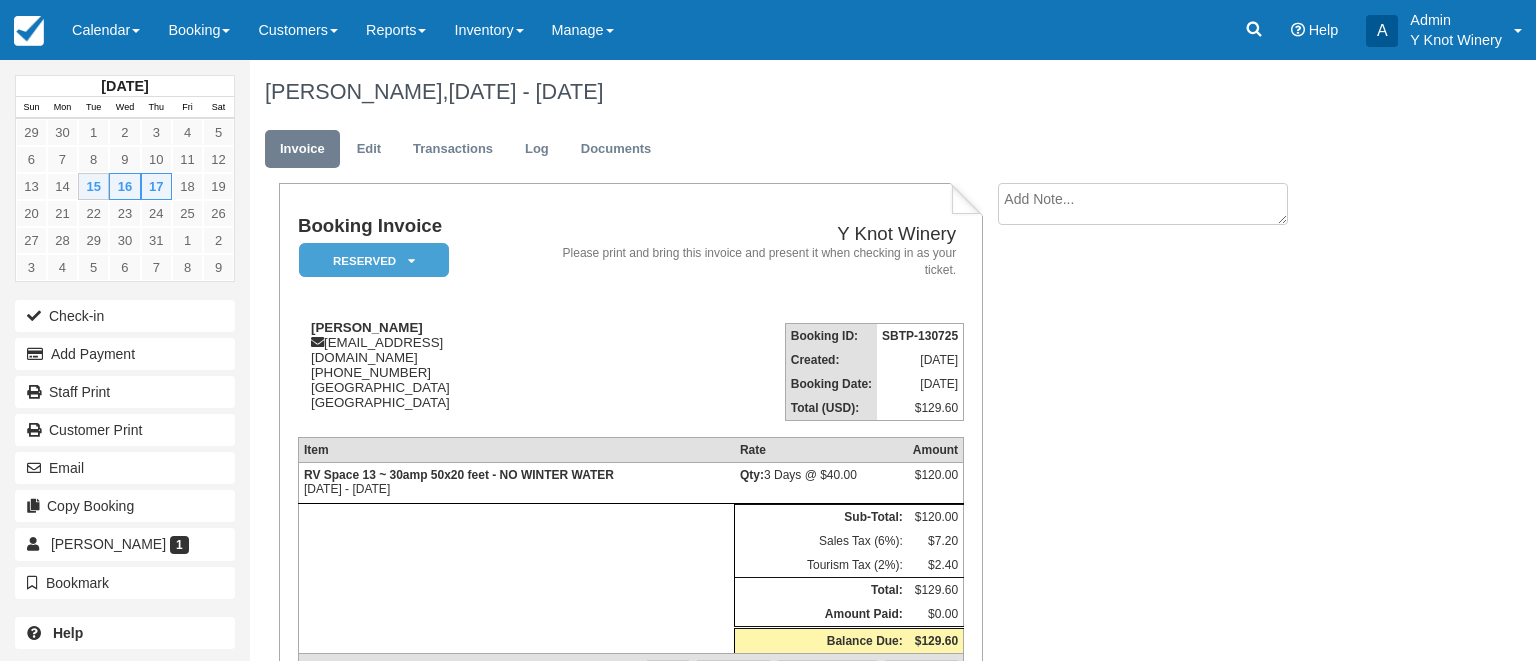 scroll, scrollTop: 0, scrollLeft: 0, axis: both 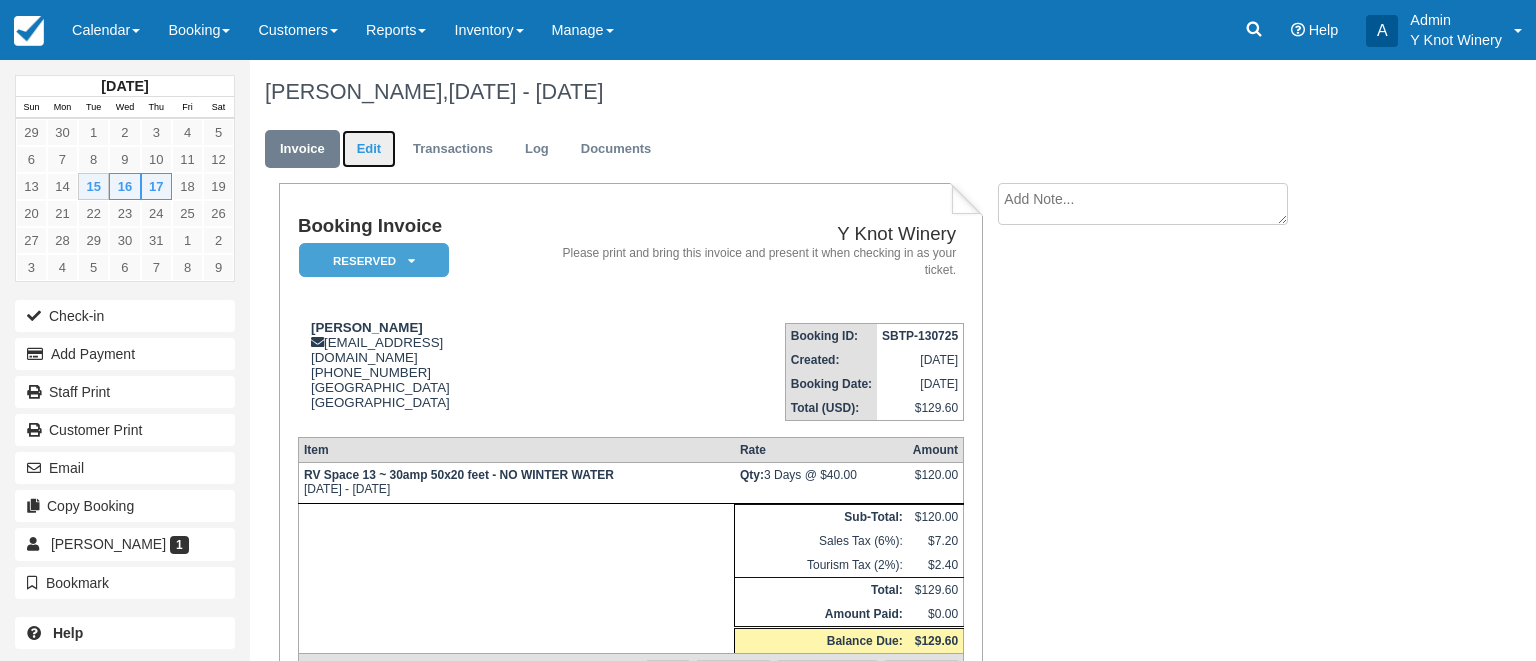 click on "Edit" at bounding box center (369, 149) 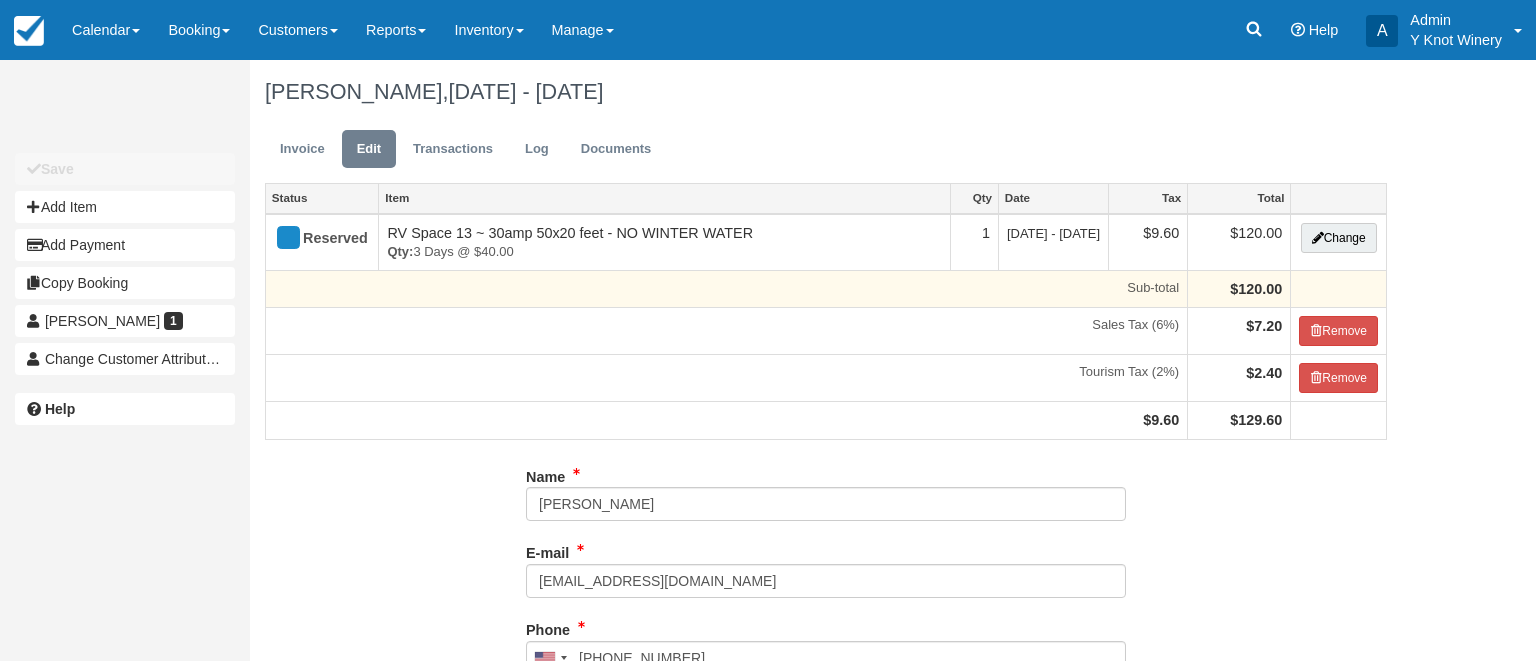 scroll, scrollTop: 0, scrollLeft: 0, axis: both 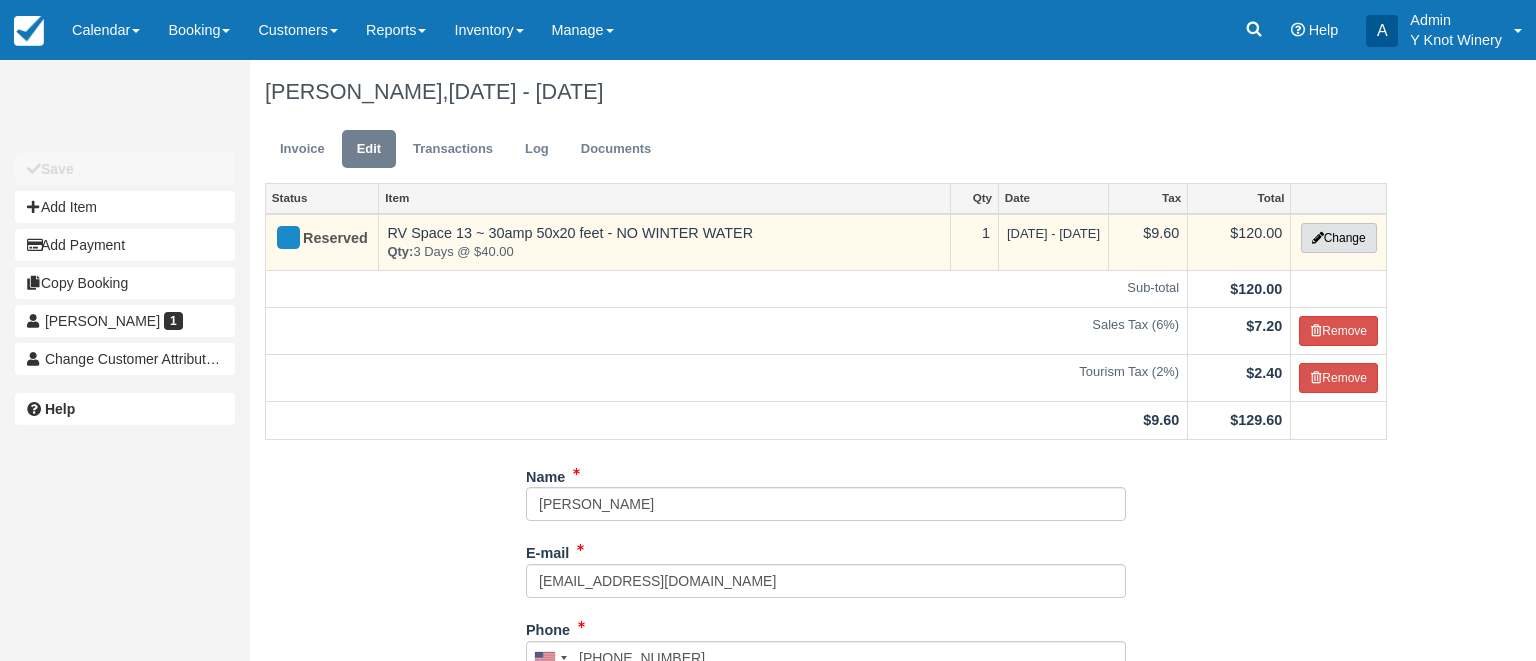 click on "Change" at bounding box center (1339, 238) 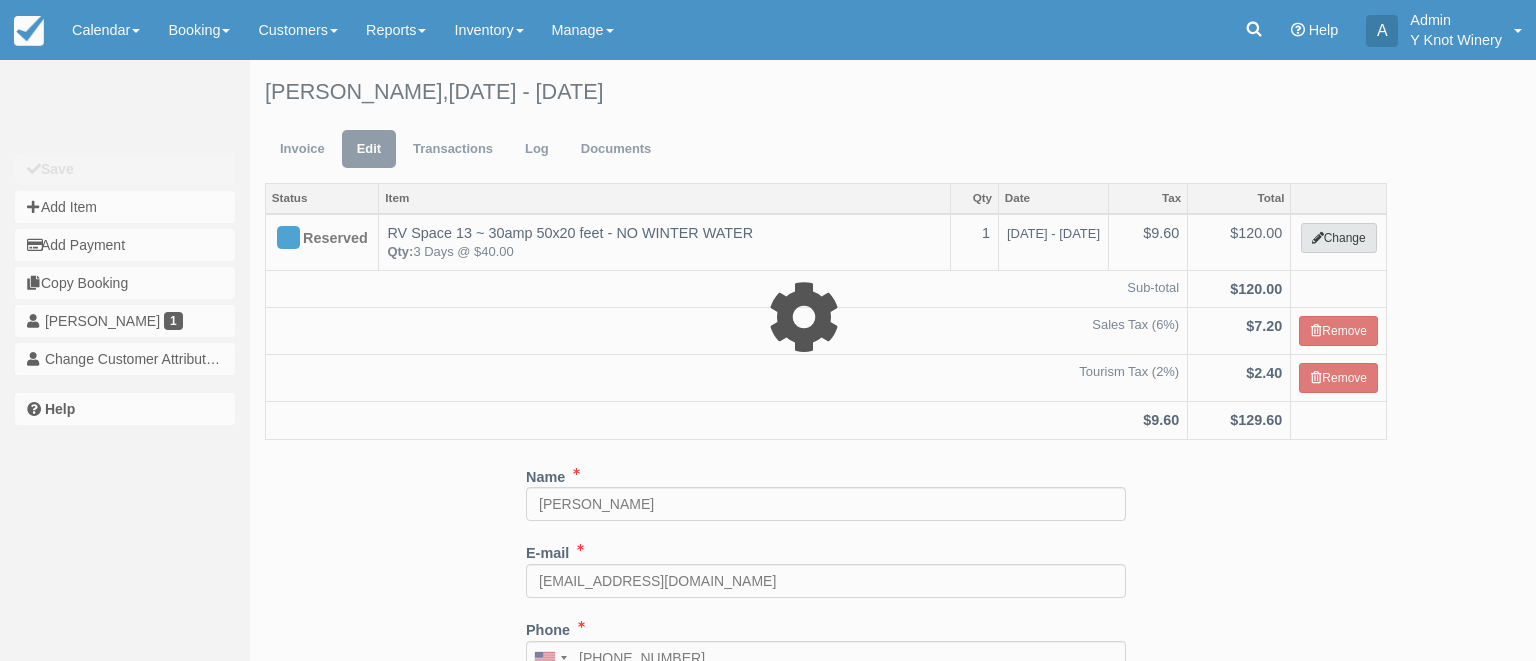 select on "3" 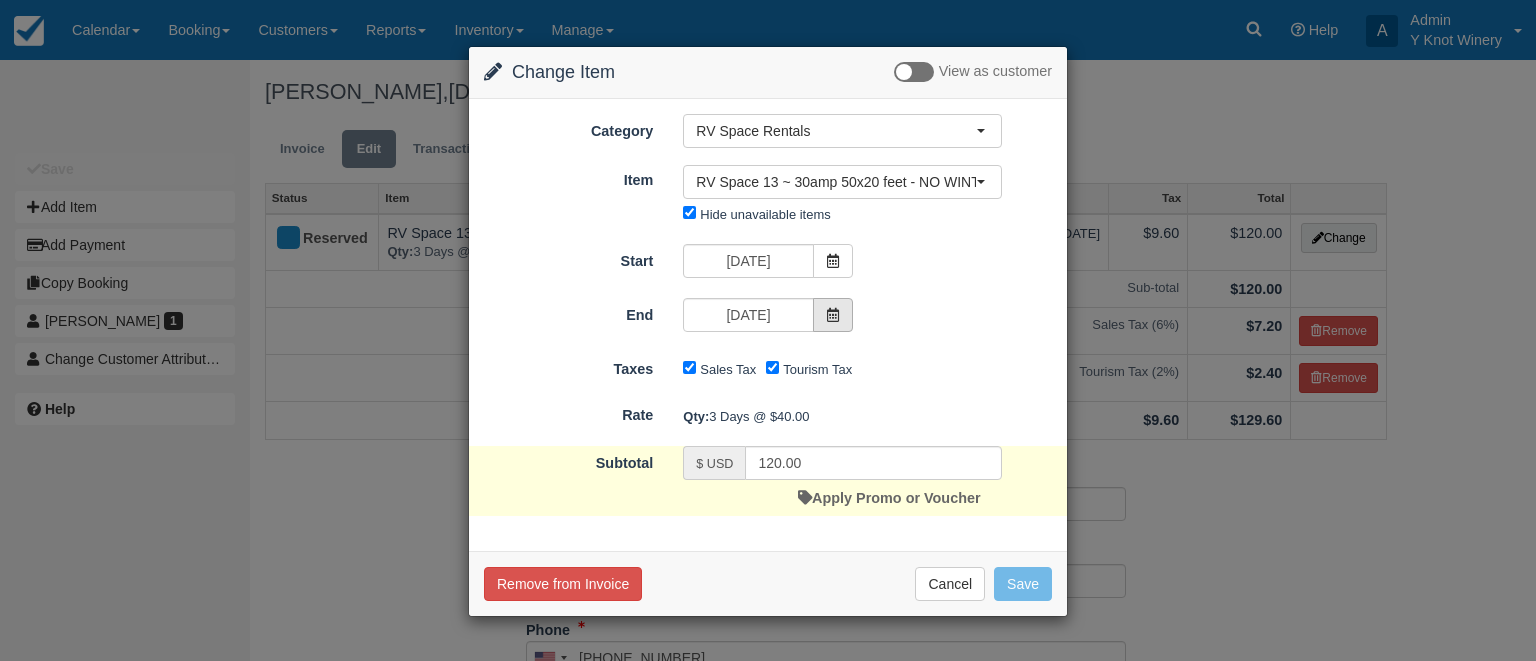 click at bounding box center (833, 315) 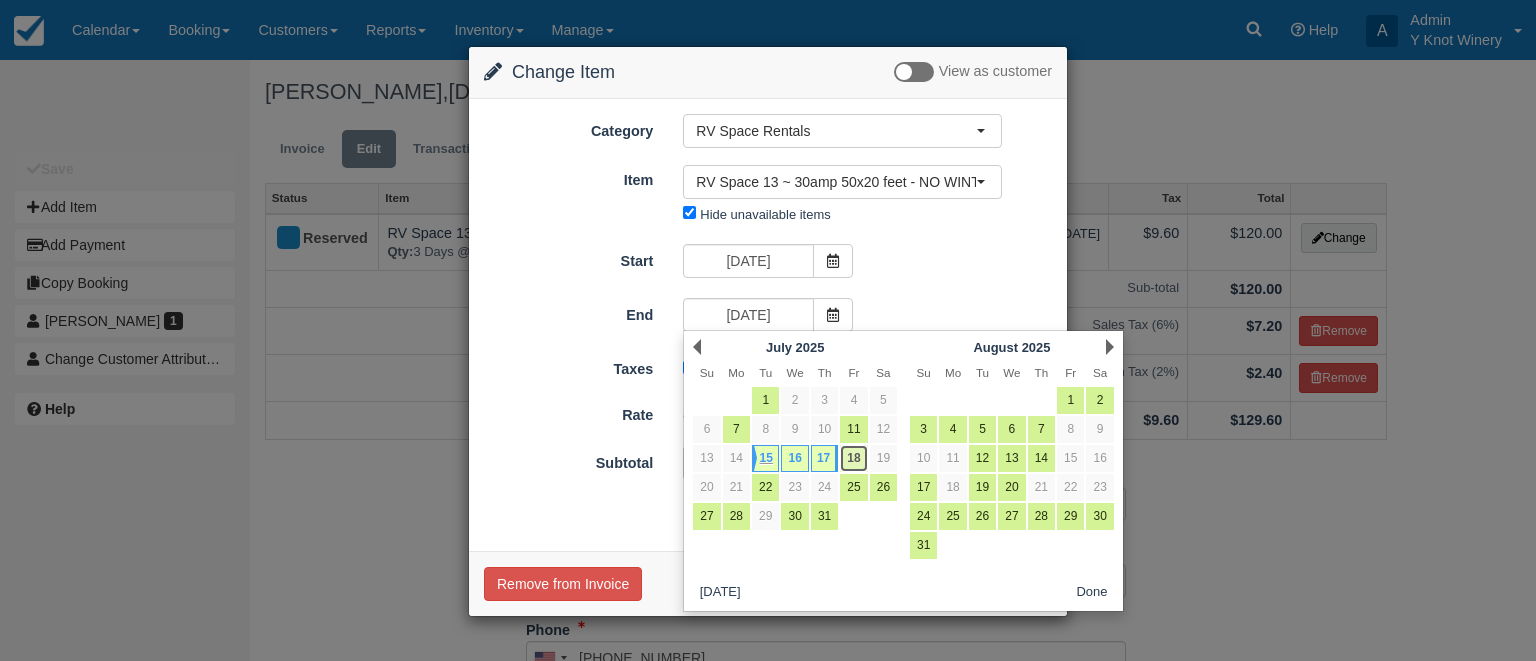 click on "18" at bounding box center [853, 458] 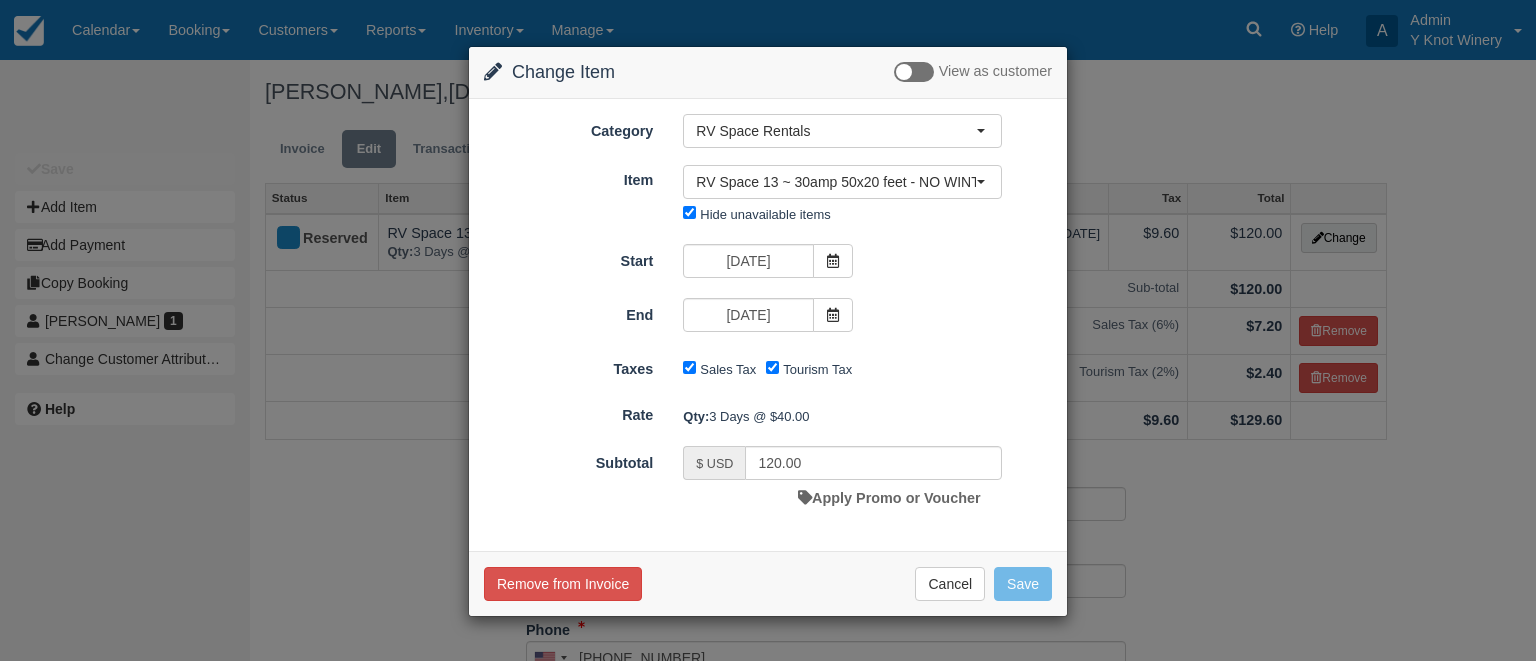 type on "160.00" 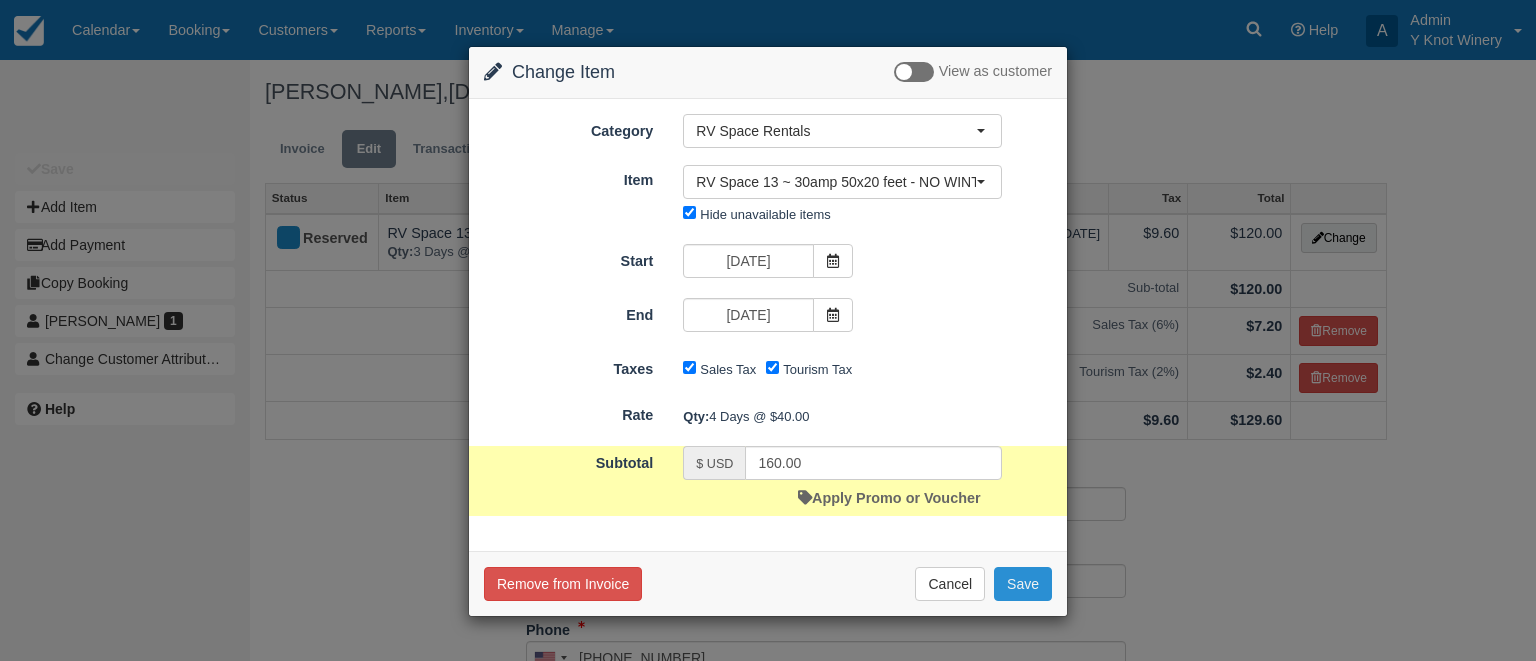 click on "Save" at bounding box center (1023, 584) 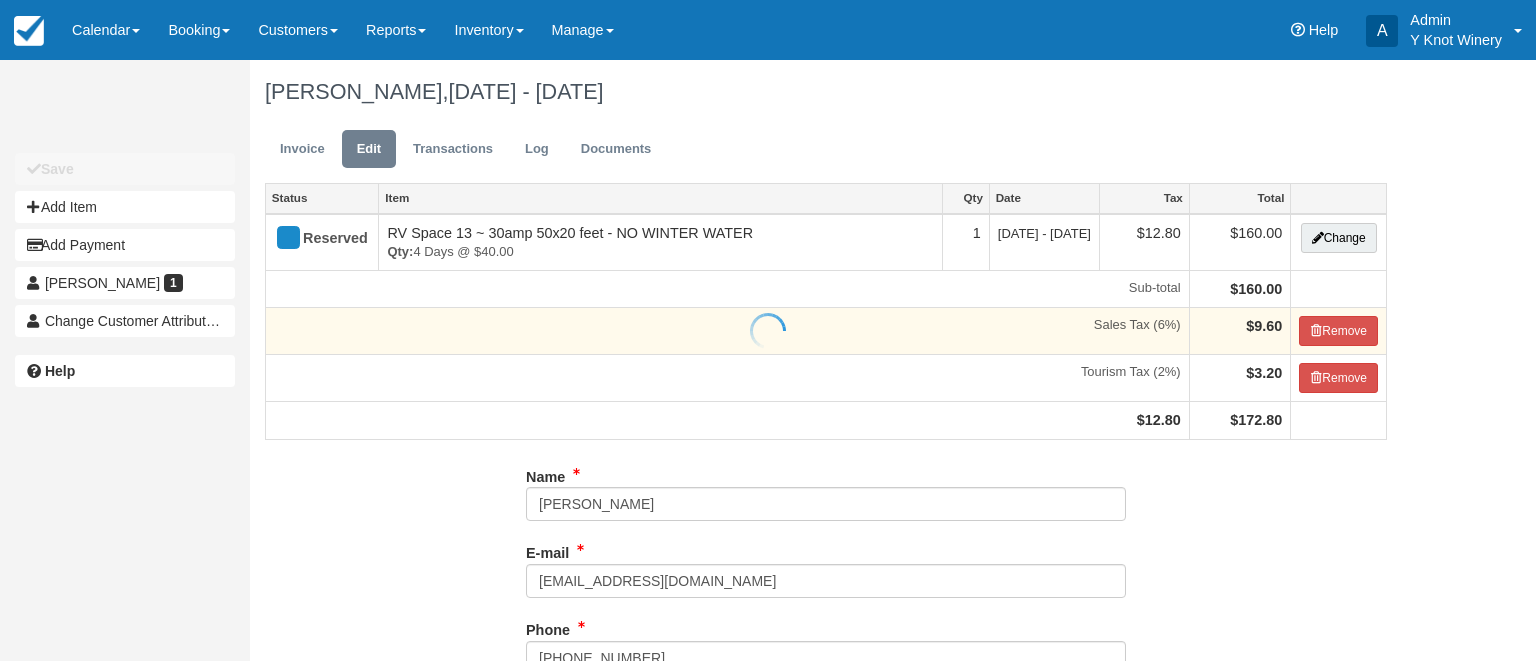 type on "[PHONE_NUMBER]" 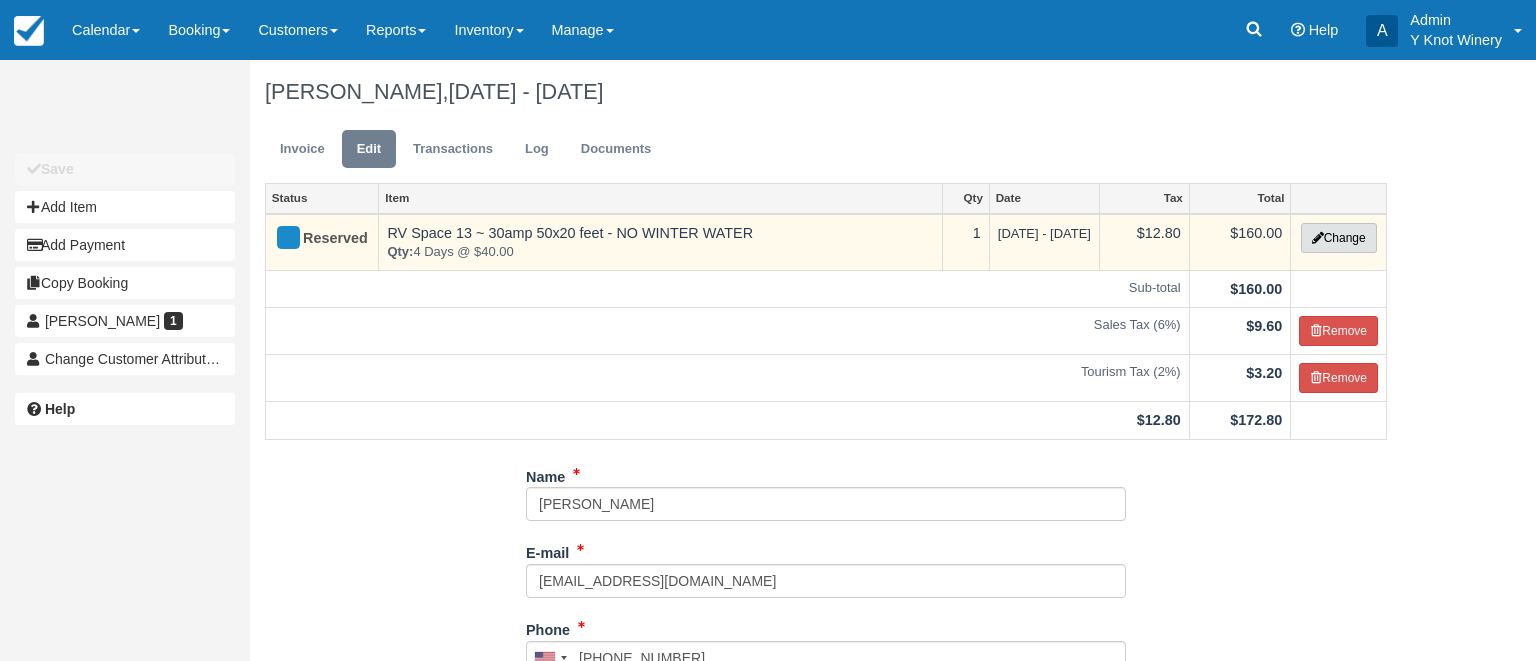 click on "Change" at bounding box center (1339, 238) 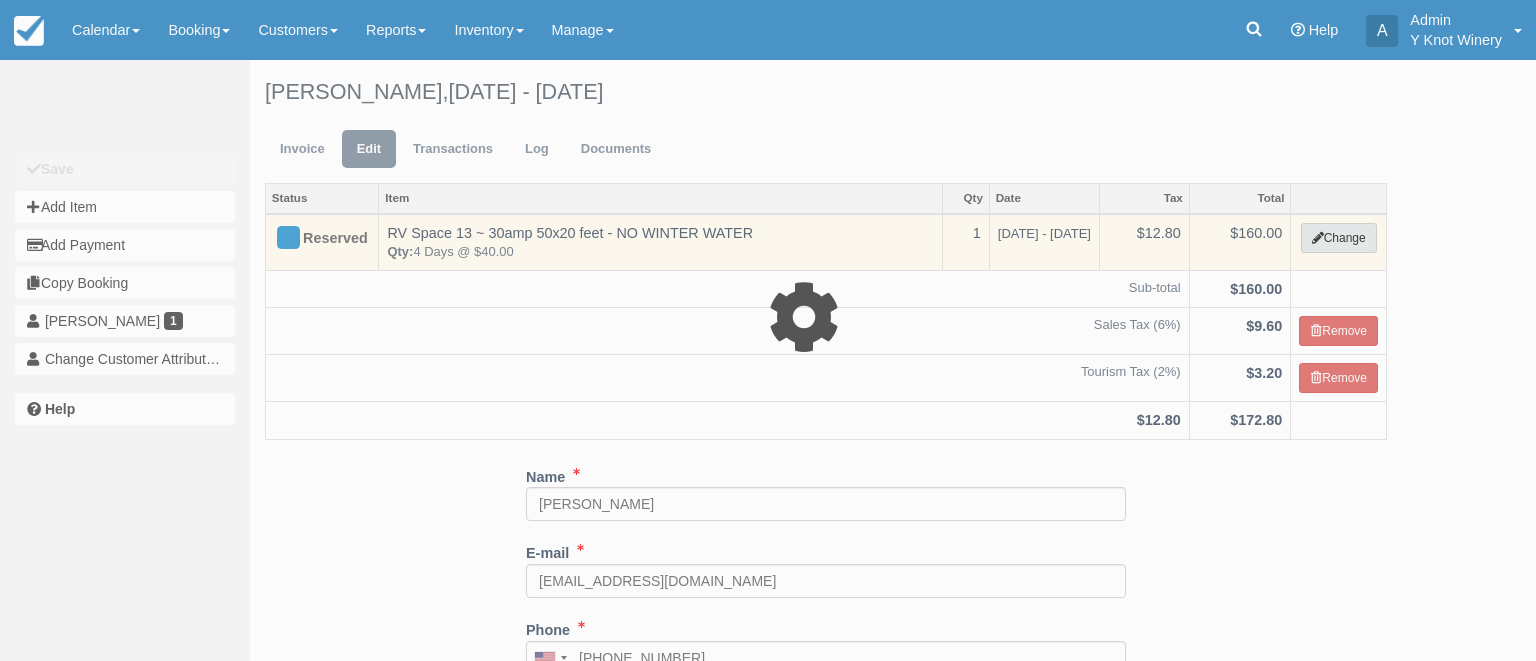 select on "3" 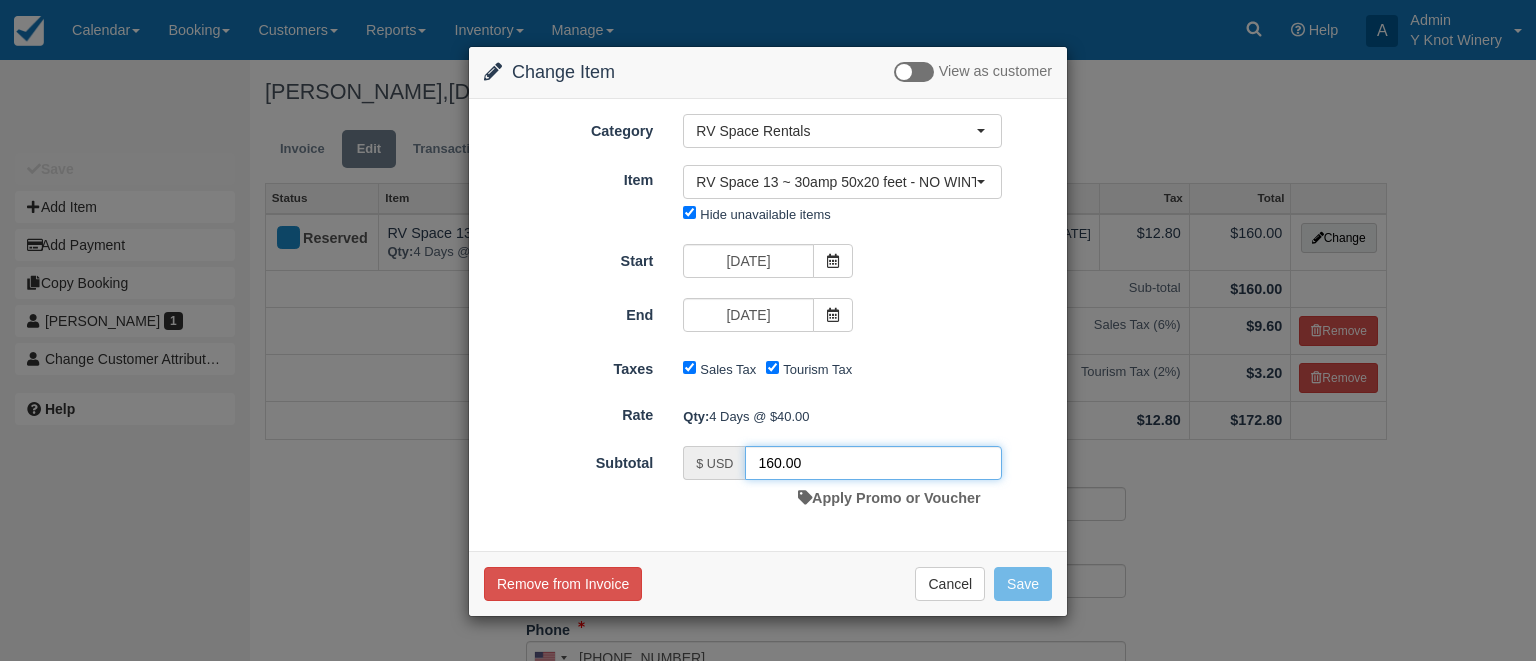 click on "160.00" at bounding box center [873, 463] 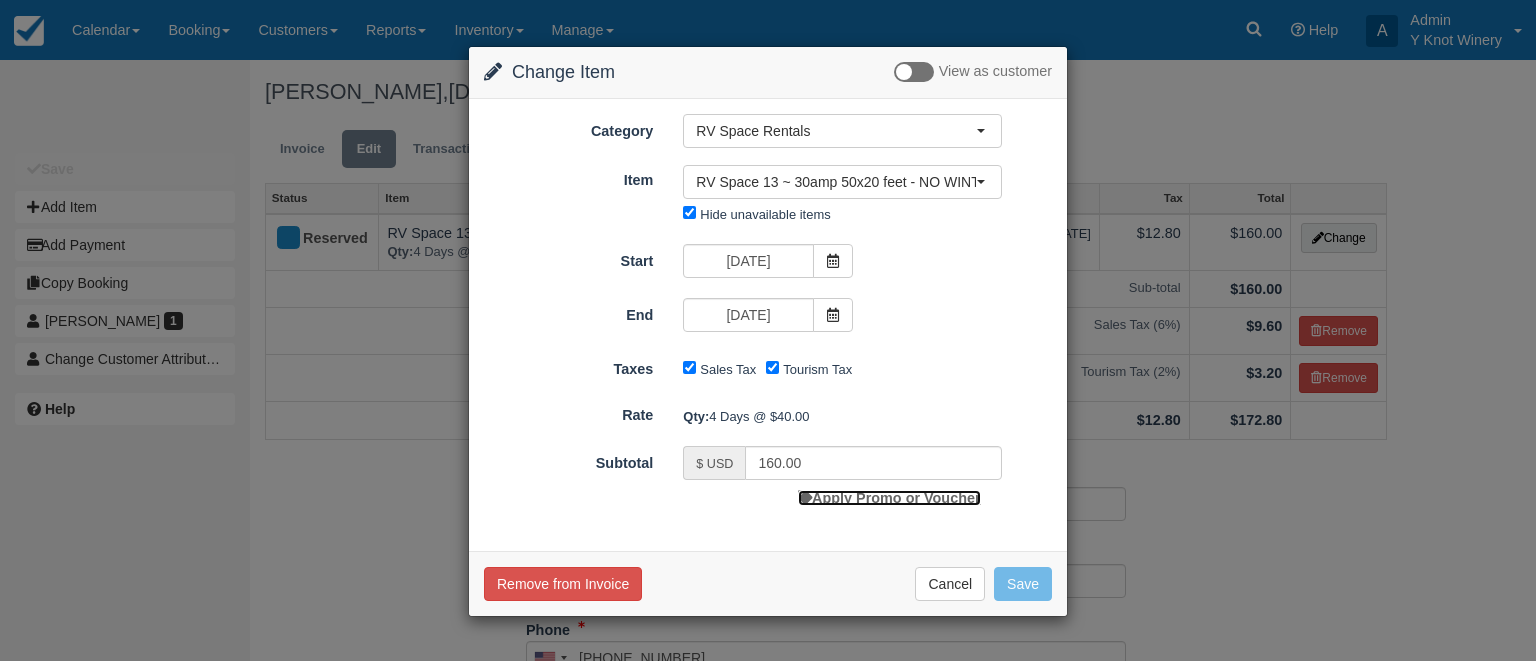 click on "Apply Promo or Voucher" at bounding box center [889, 498] 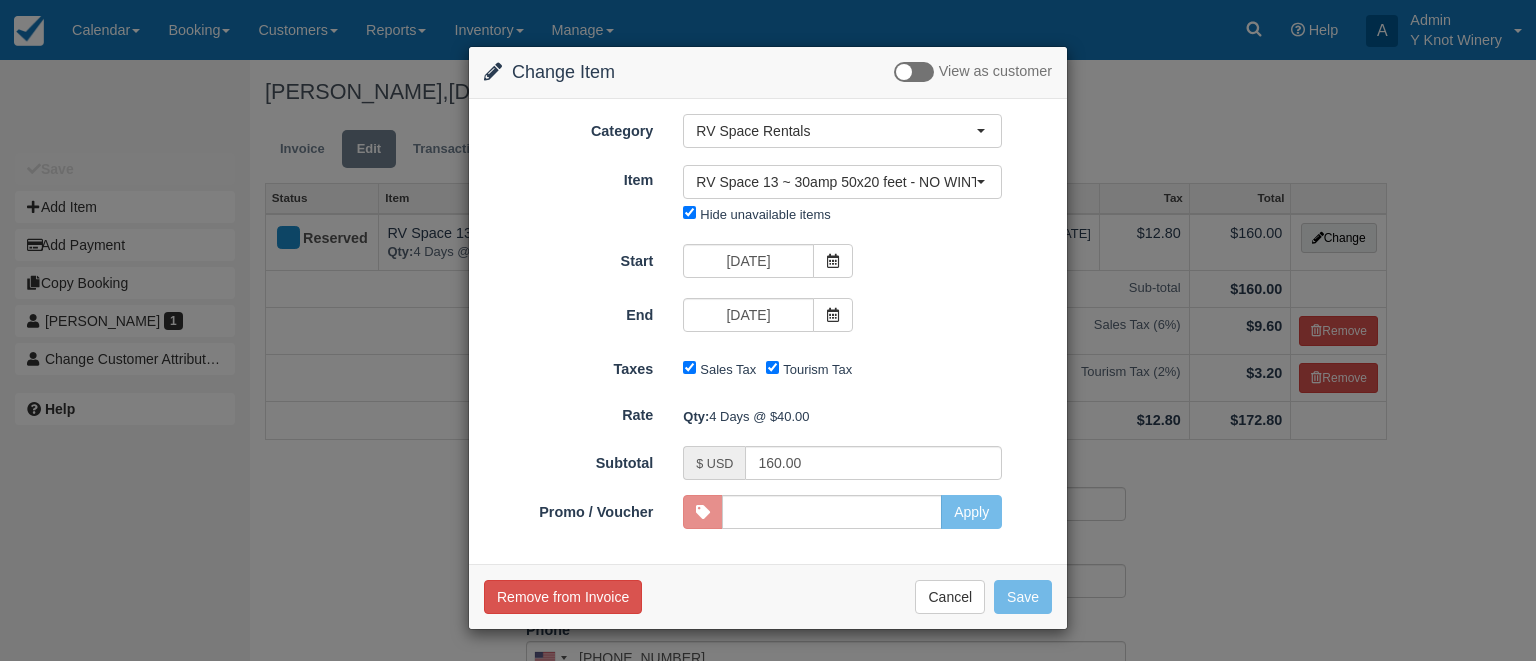 click on "Cancel
Save" at bounding box center (768, 597) 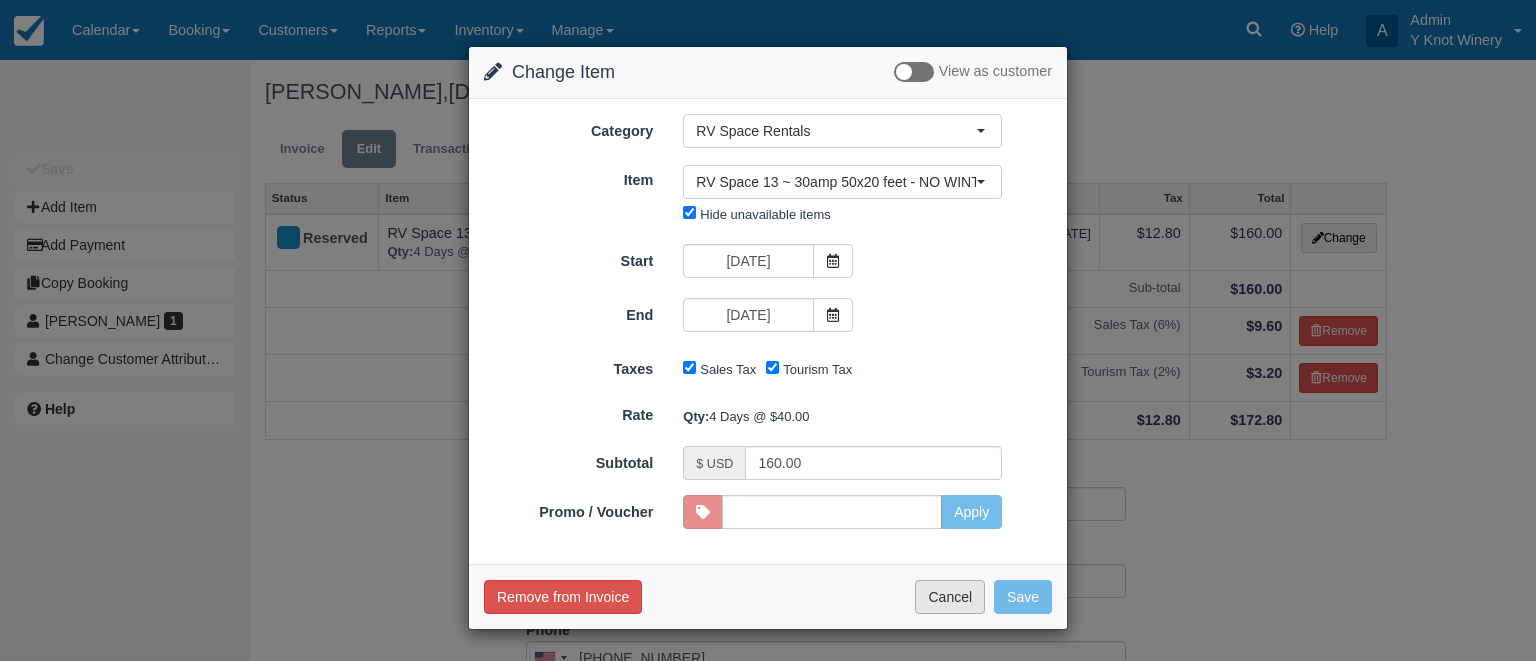 click on "Cancel" at bounding box center [950, 597] 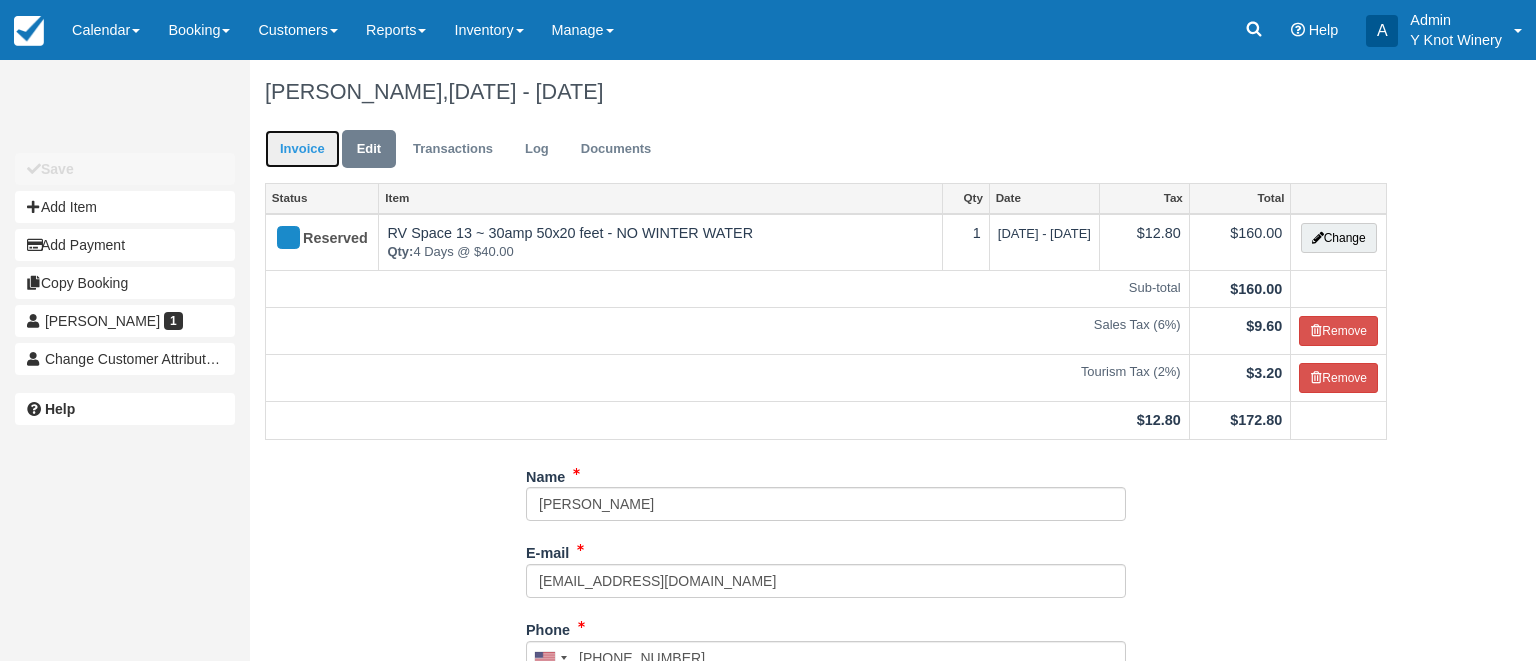 click on "Invoice" at bounding box center [302, 149] 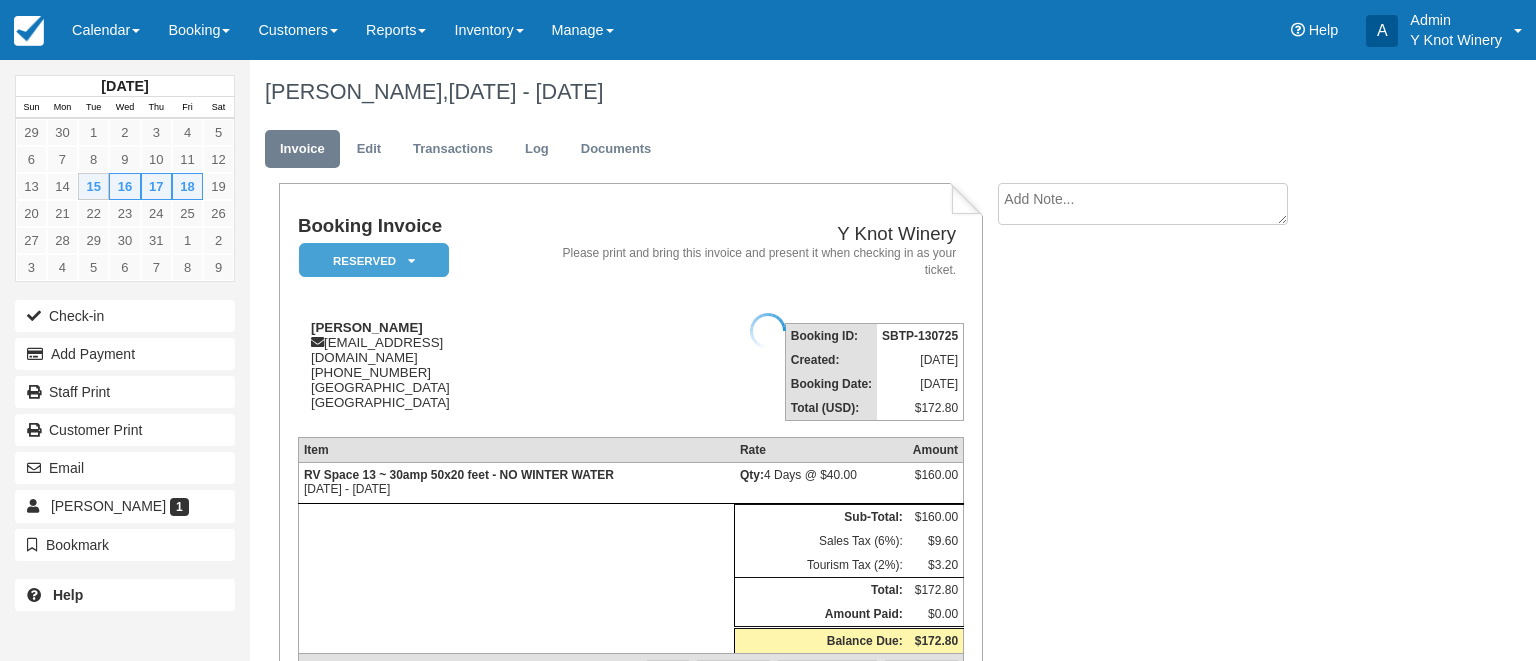scroll, scrollTop: 0, scrollLeft: 0, axis: both 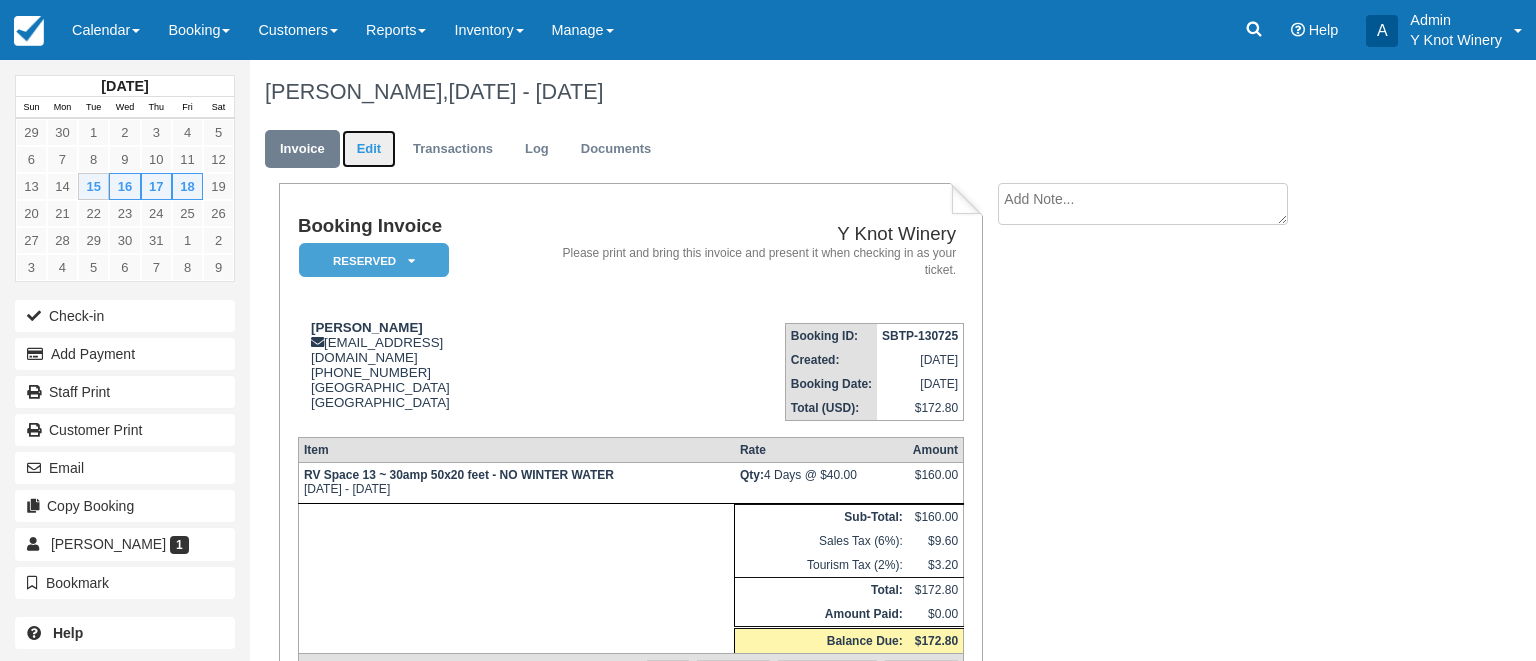 click on "Edit" at bounding box center (369, 149) 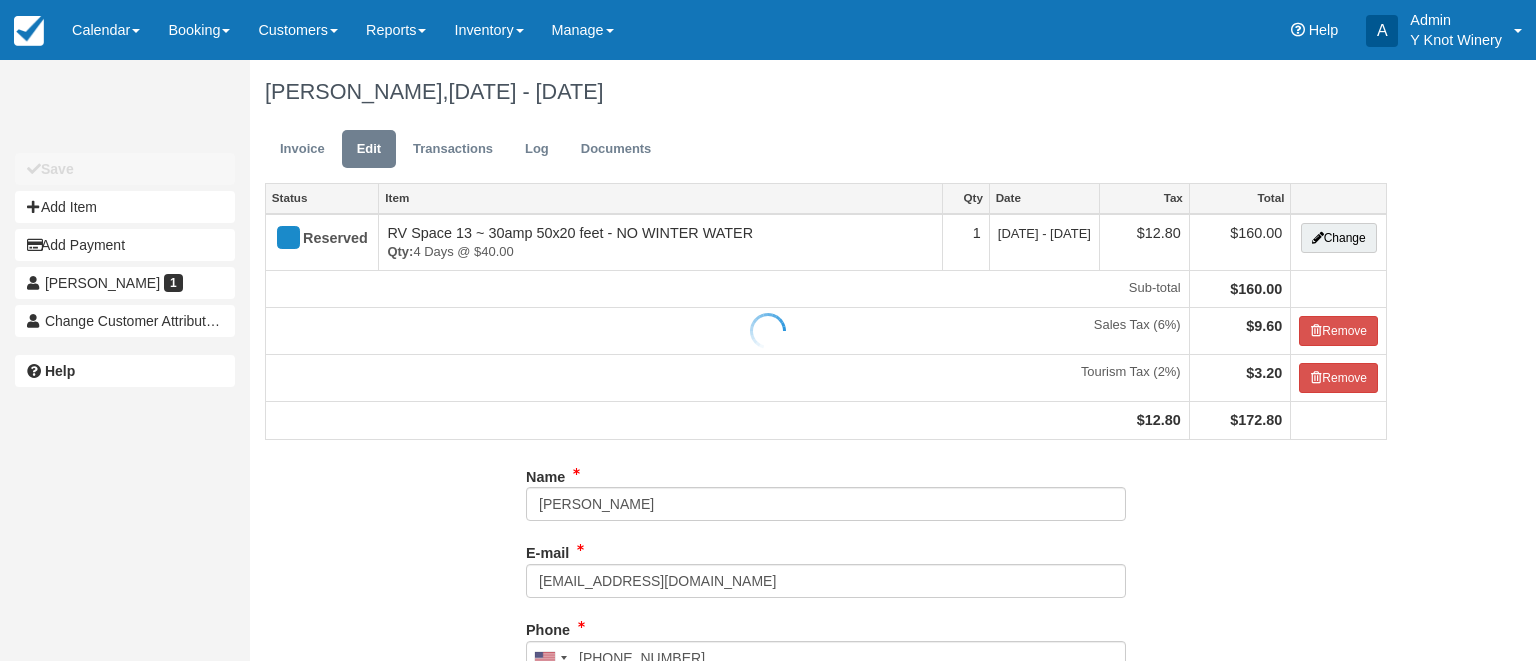 type on "[PHONE_NUMBER]" 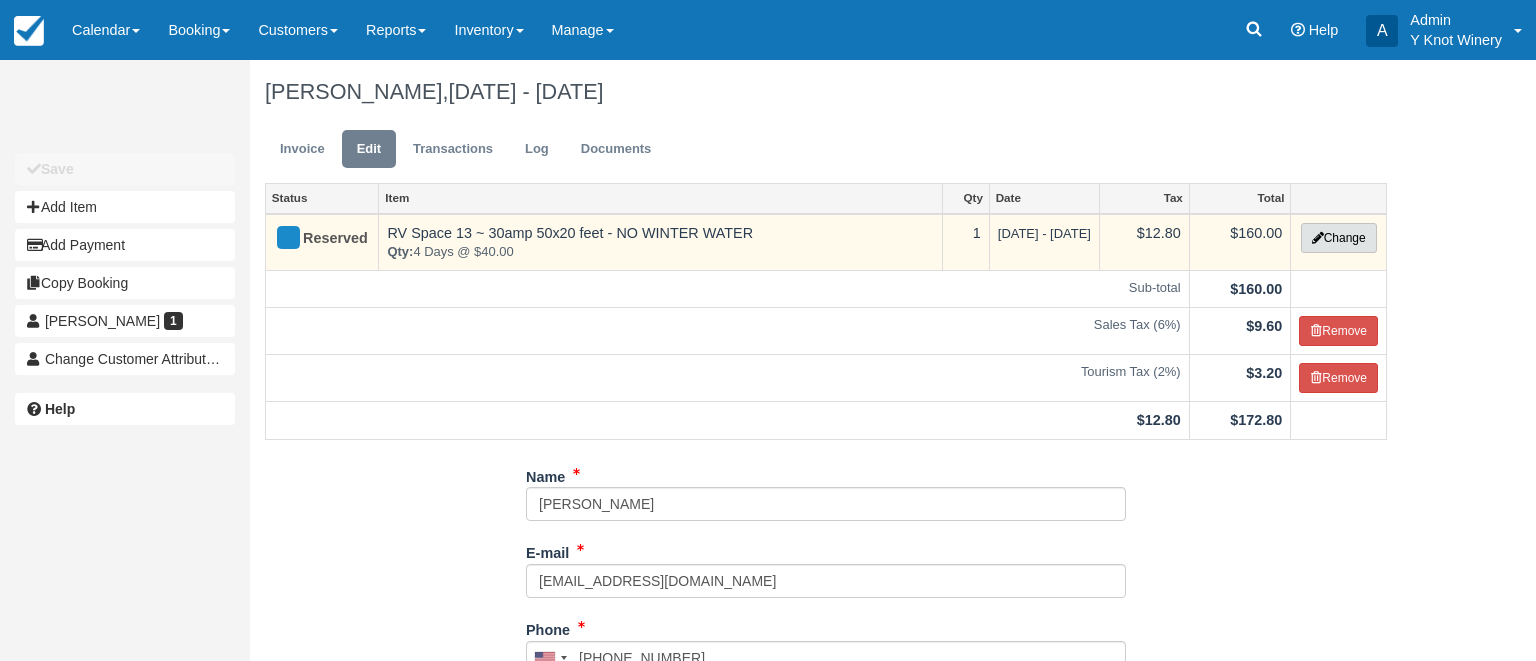 click on "Change" at bounding box center (1339, 238) 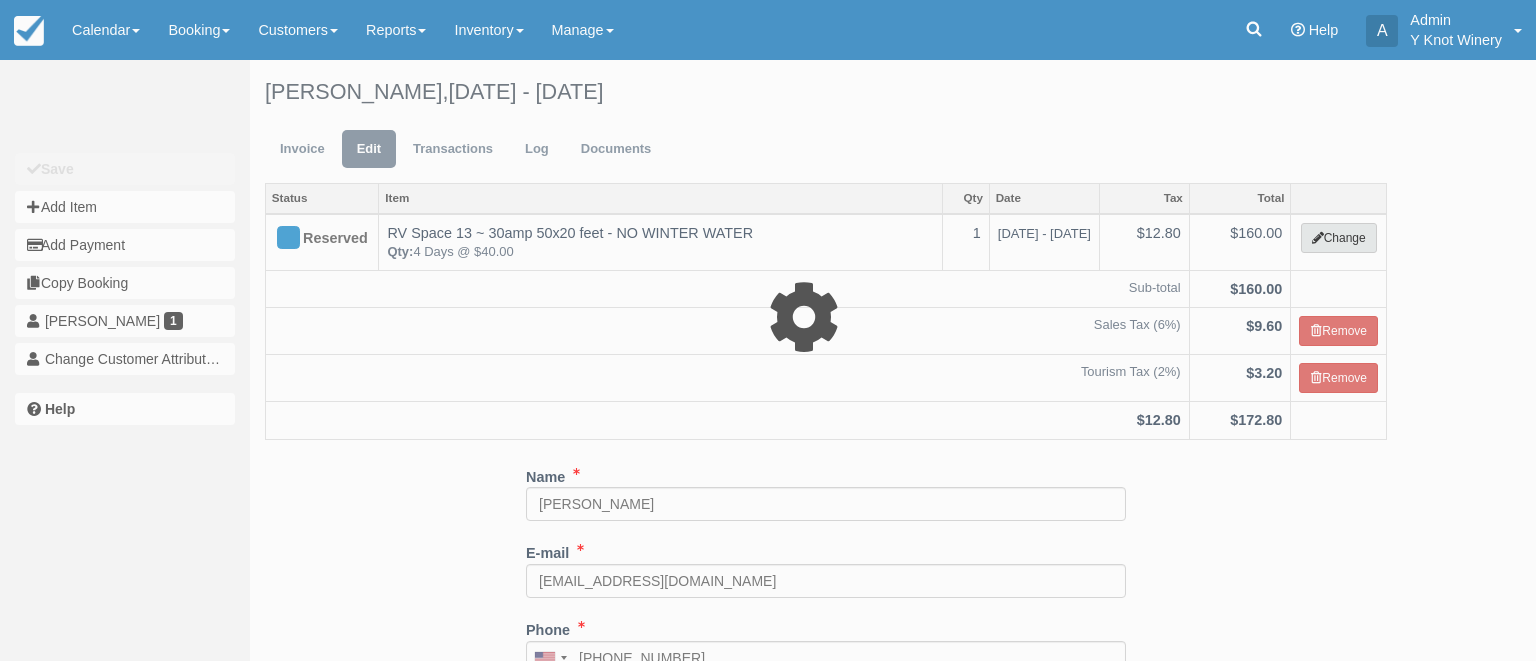 select on "3" 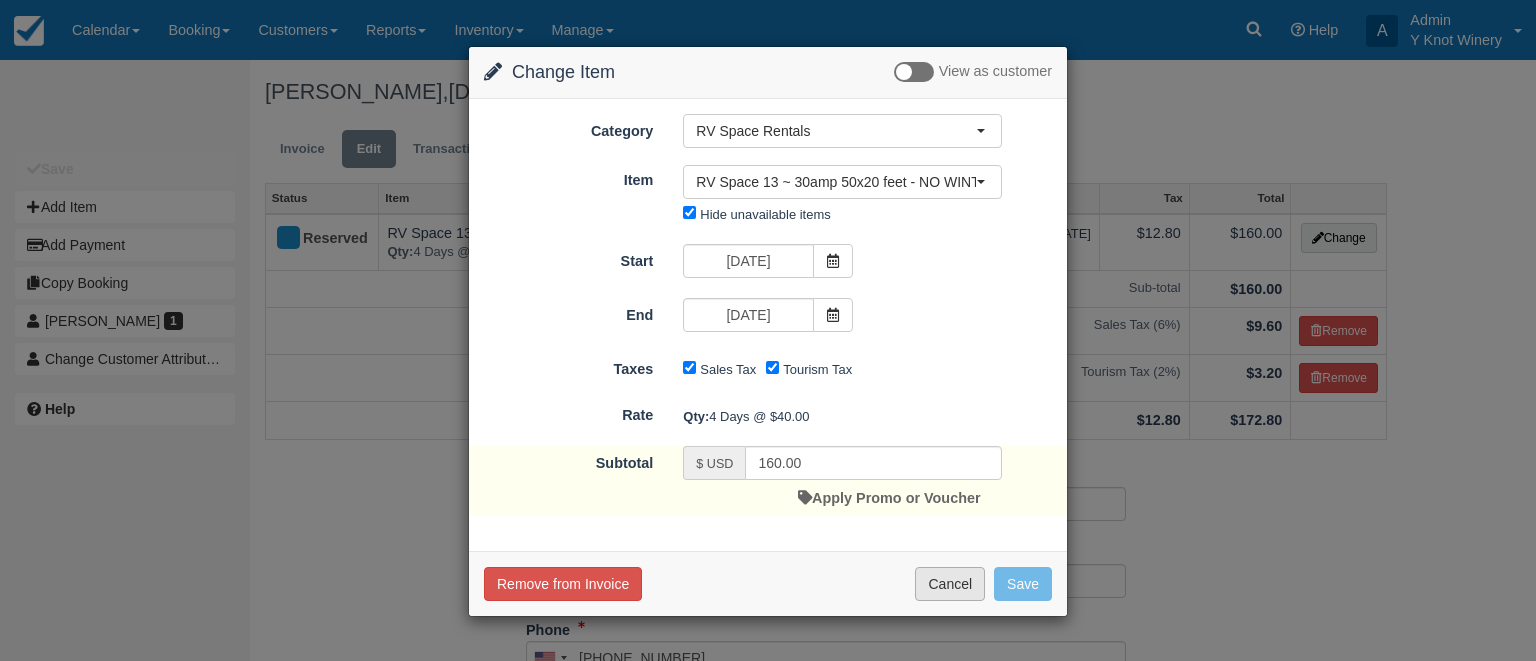 click on "Cancel" at bounding box center (950, 584) 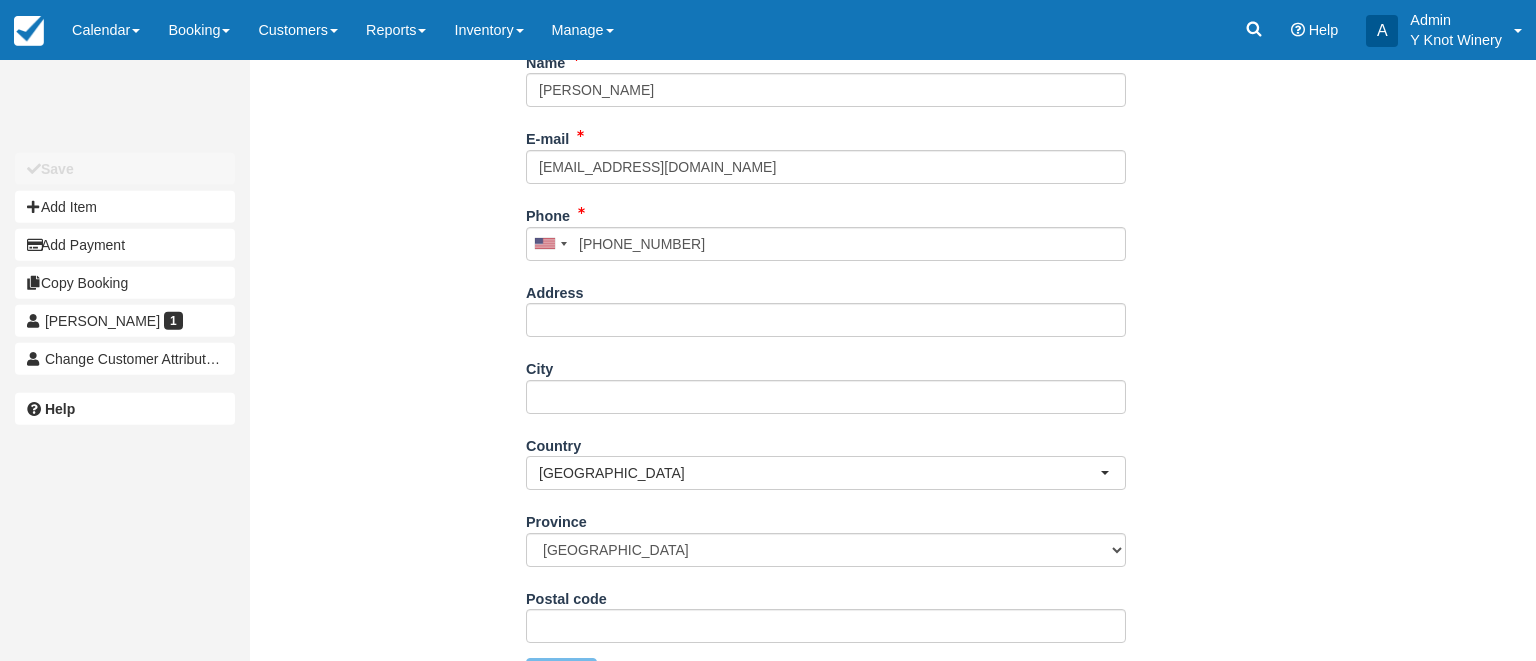 scroll, scrollTop: 463, scrollLeft: 0, axis: vertical 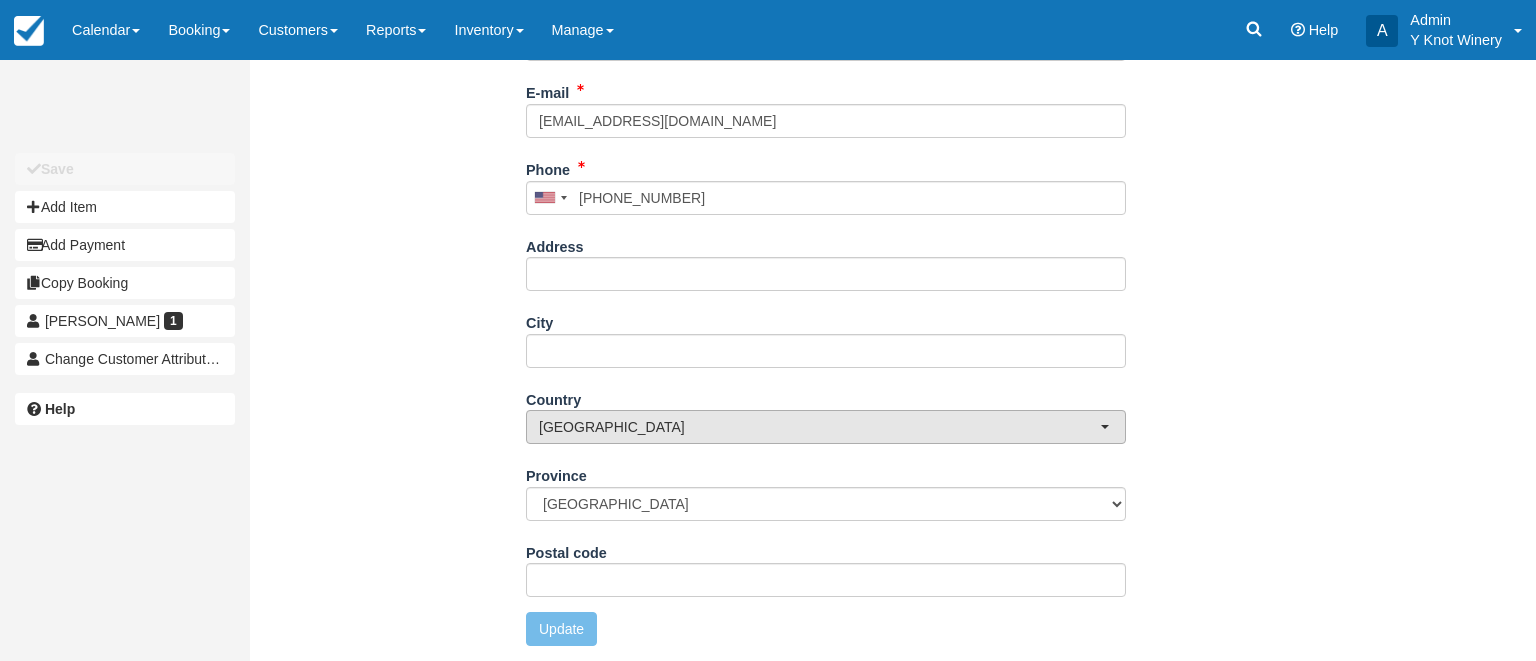 click at bounding box center (1105, 427) 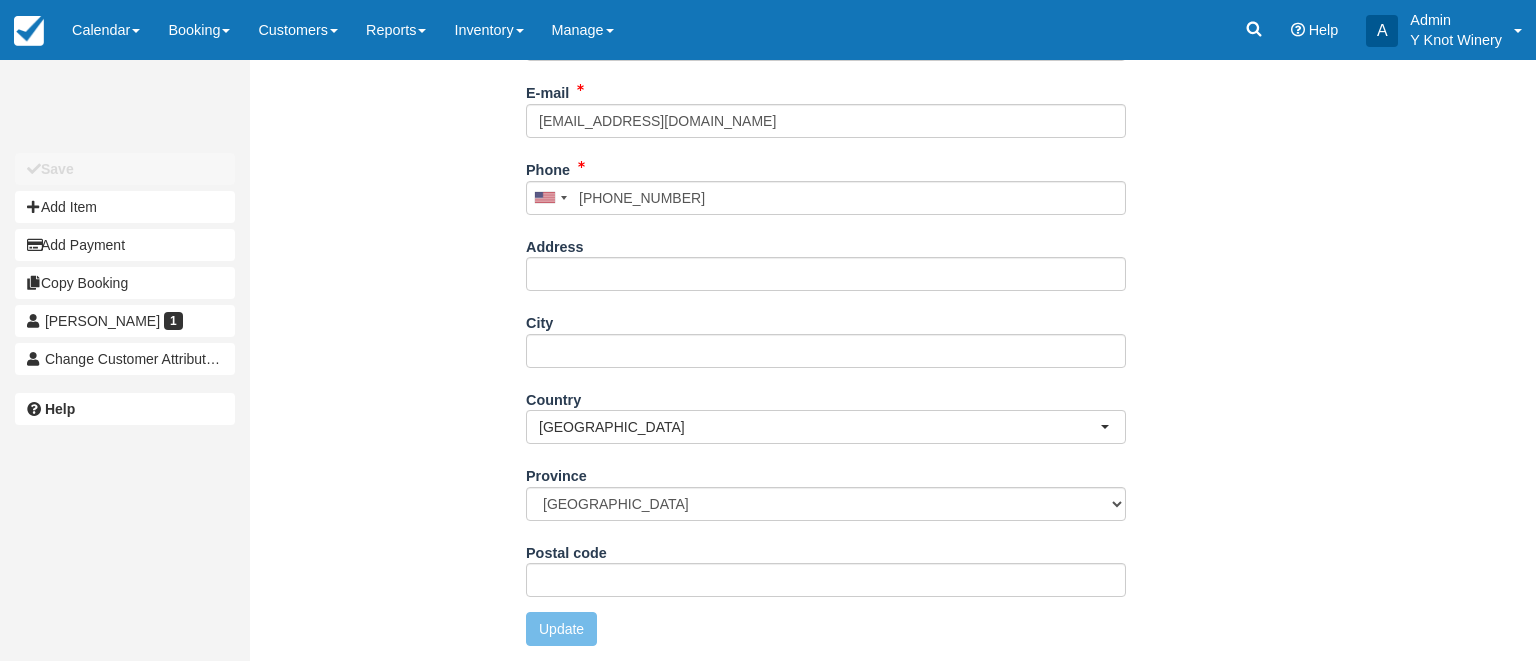 scroll, scrollTop: 1017, scrollLeft: 0, axis: vertical 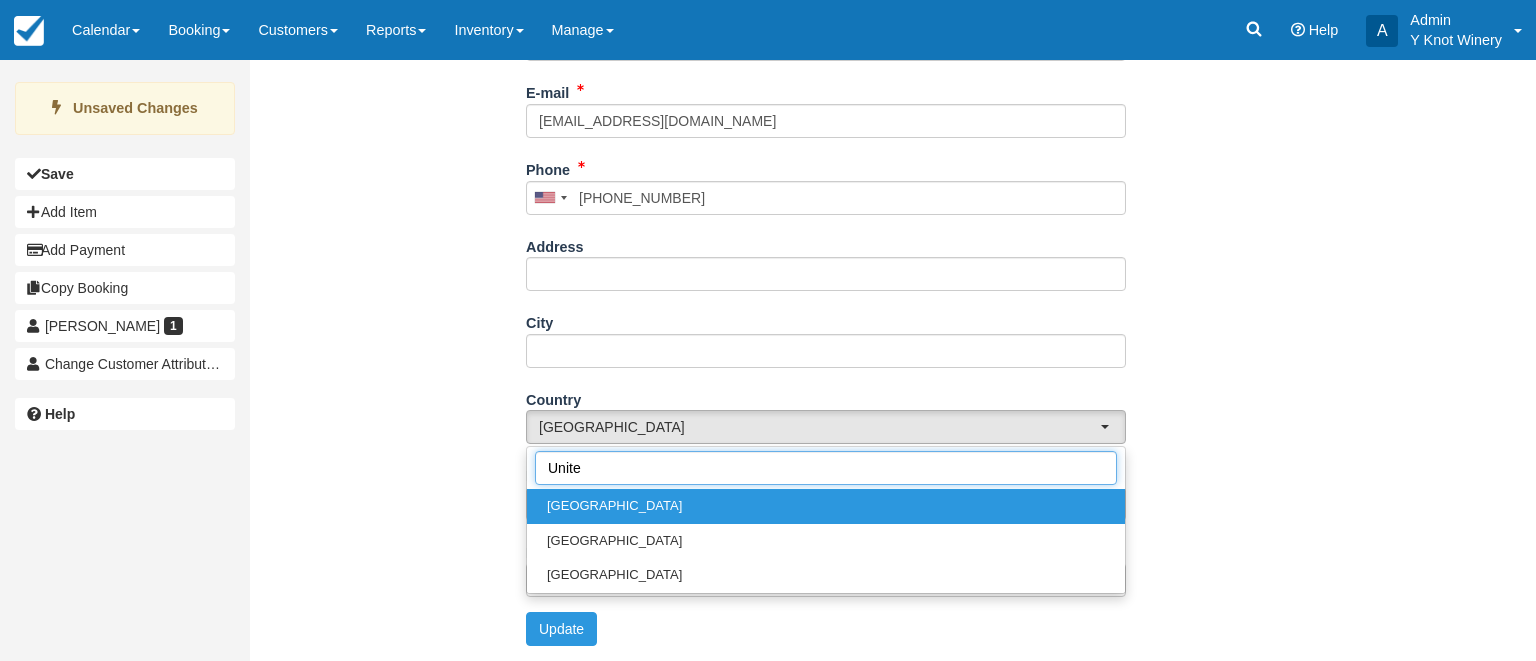 type on "United" 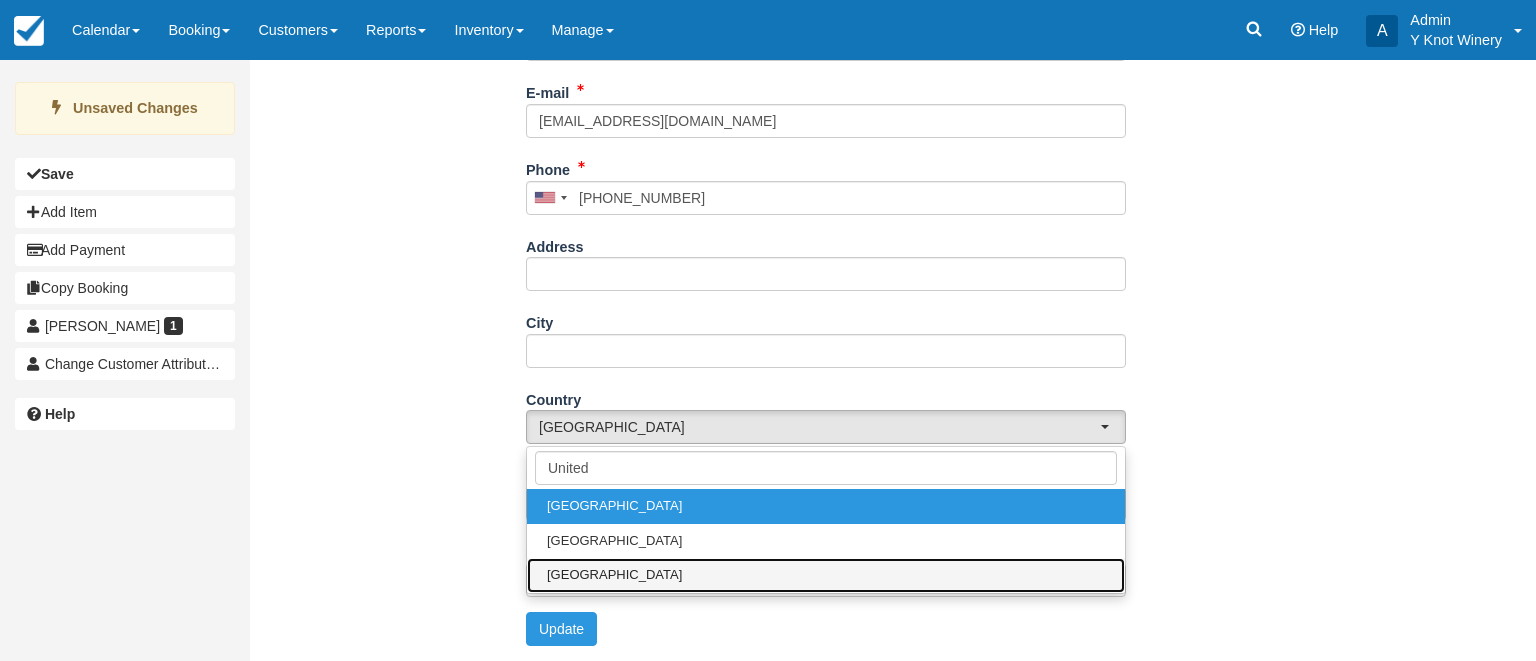 click on "[GEOGRAPHIC_DATA]" at bounding box center [826, 575] 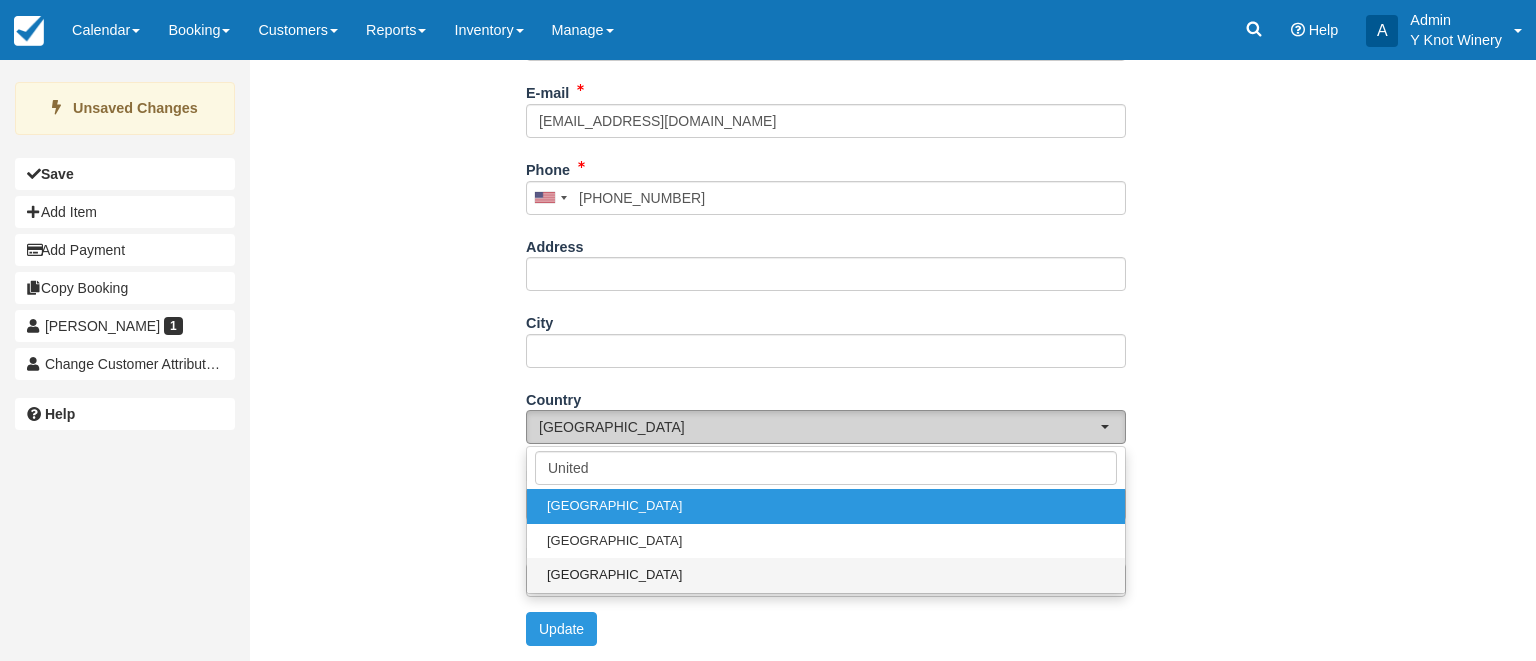 select on "US" 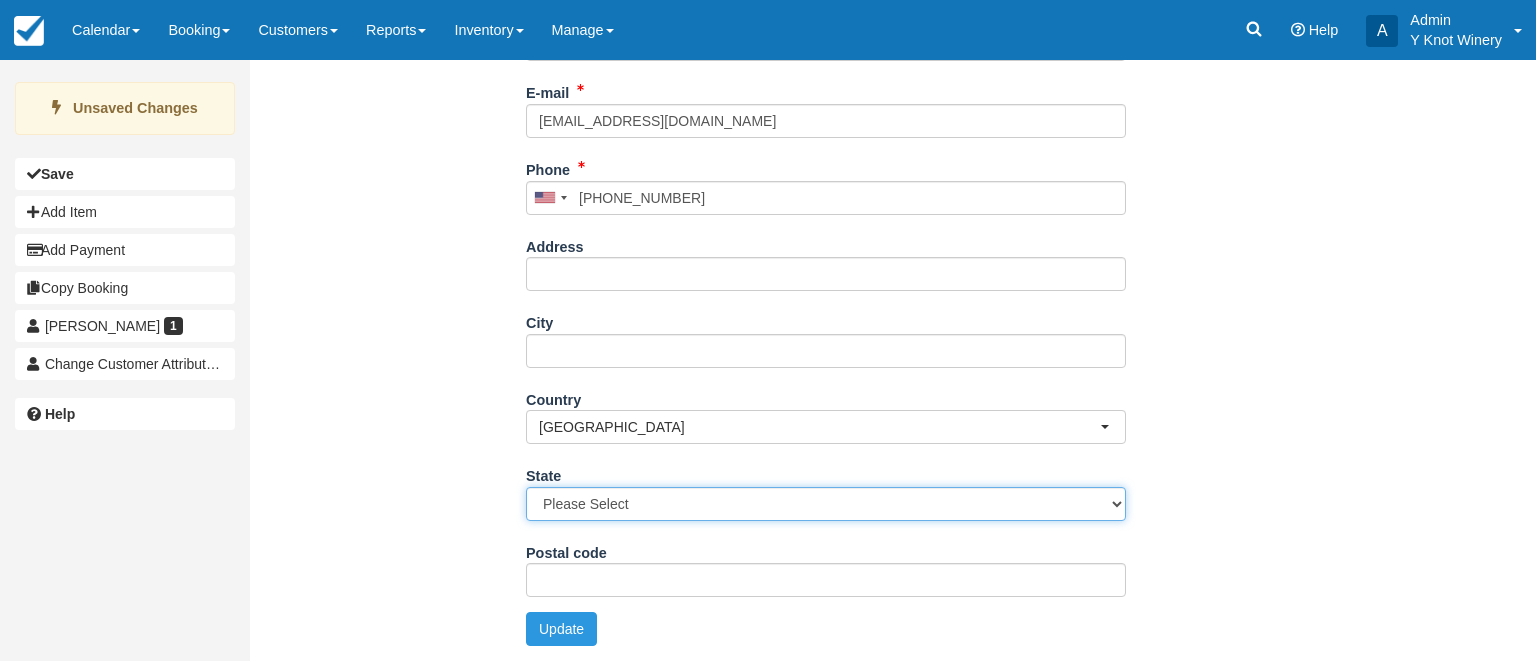 click on "Please Select Alabama Alaska Arizona Arkansas California Colorado Connecticut Delaware Florida Georgia Hawaii Idaho Illinois Indiana Iowa Kansas Kentucky Louisiana Maine Maryland Massachusetts Michigan Minnesota Mississippi Missouri Montana Nebraska Nevada New Hampshire New Jersey New Mexico New York North Carolina North Dakota Ohio Oklahoma Oregon Pennsylvania Rhode Island South Carolina South Dakota Tennessee Texas Utah Vermont Virginia Washington Washington DC West Virginia Wisconsin Wyoming" at bounding box center (826, 504) 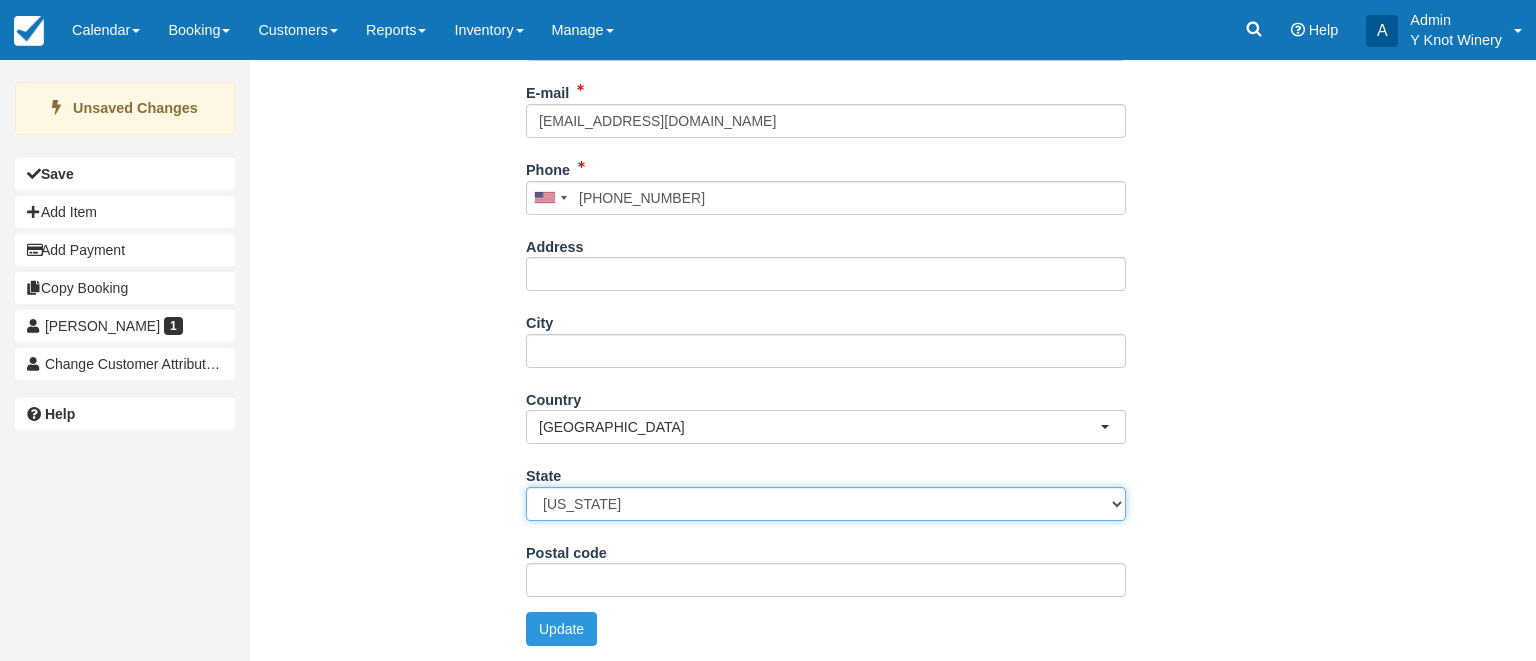 click on "Idaho" at bounding box center (0, 0) 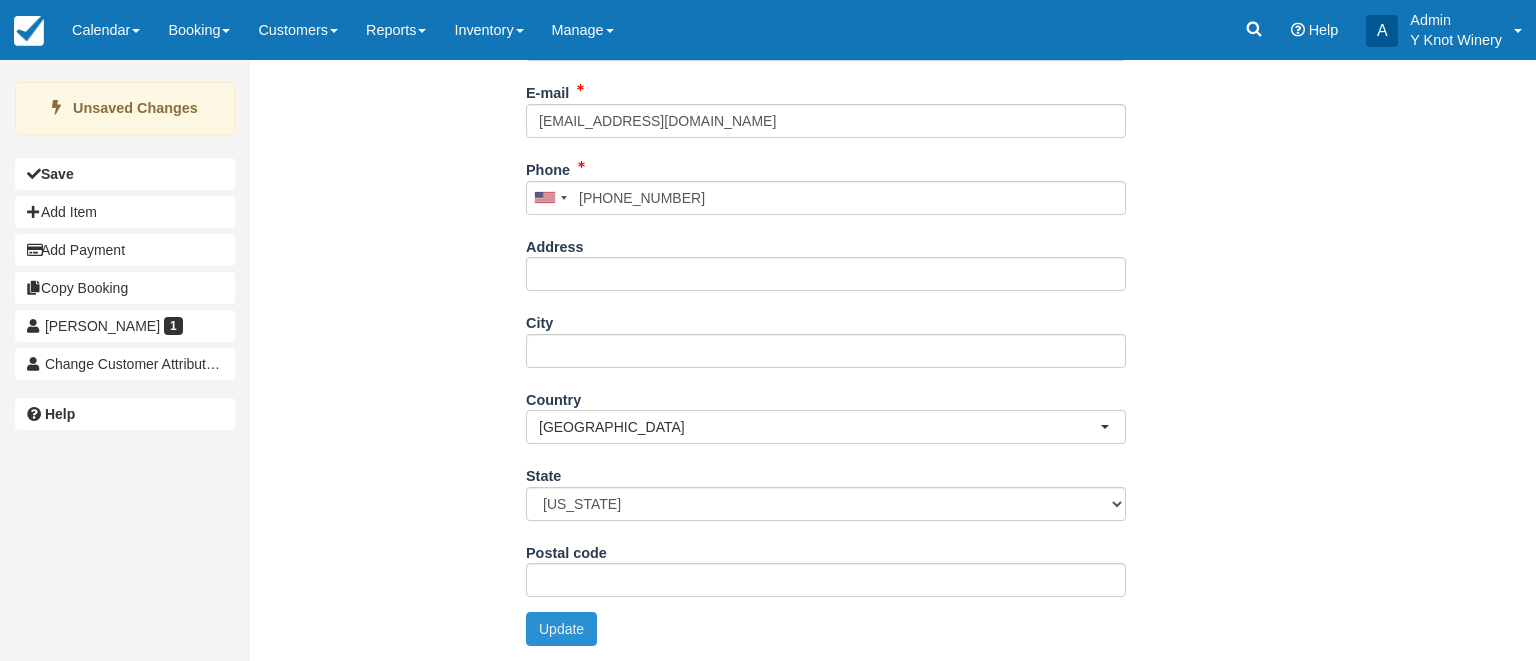 click on "Update" at bounding box center (561, 629) 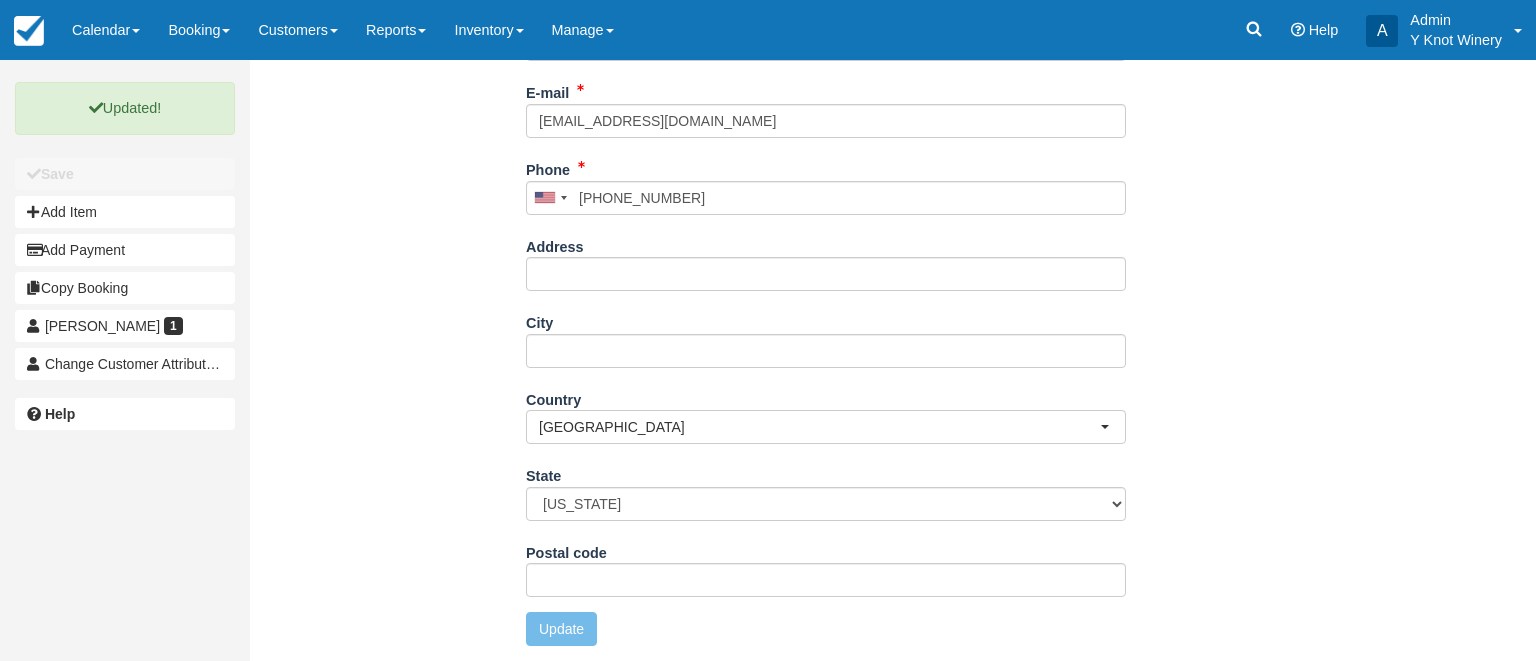 click on "Name
Dan ward
E-mail
dwardida1@q.com
Did you mean  ?
Phone
United States +1 Canada +1 United Kingdom +44 Afghanistan (‫افغانستان‬‎) +93 Albania (Shqipëri) +355 Algeria (‫الجزائر‬‎) +213 American Samoa +1684 Andorra +376 Angola +244 Anguilla +1264 Antigua and Barbuda +1268 Argentina +54 Armenia (Հայաստան) +374 Aruba +297 Australia +61 Austria (Österreich) +43 Azerbaijan (Azərbaycan) +994 Bahamas +1242 Bahrain (‫البحرين‬‎) +973 Bangladesh (বাংলাদেশ) +880 Barbados +1246 Belarus (Беларусь) +375 Belgium (België) +32 Belize +501 Benin (Bénin) +229 Bermuda +1441 Bhutan (འབྲུག) +975 Bolivia +591 Bosnia and Herzegovina (Босна и Херцеговина) +1" at bounding box center (826, 331) 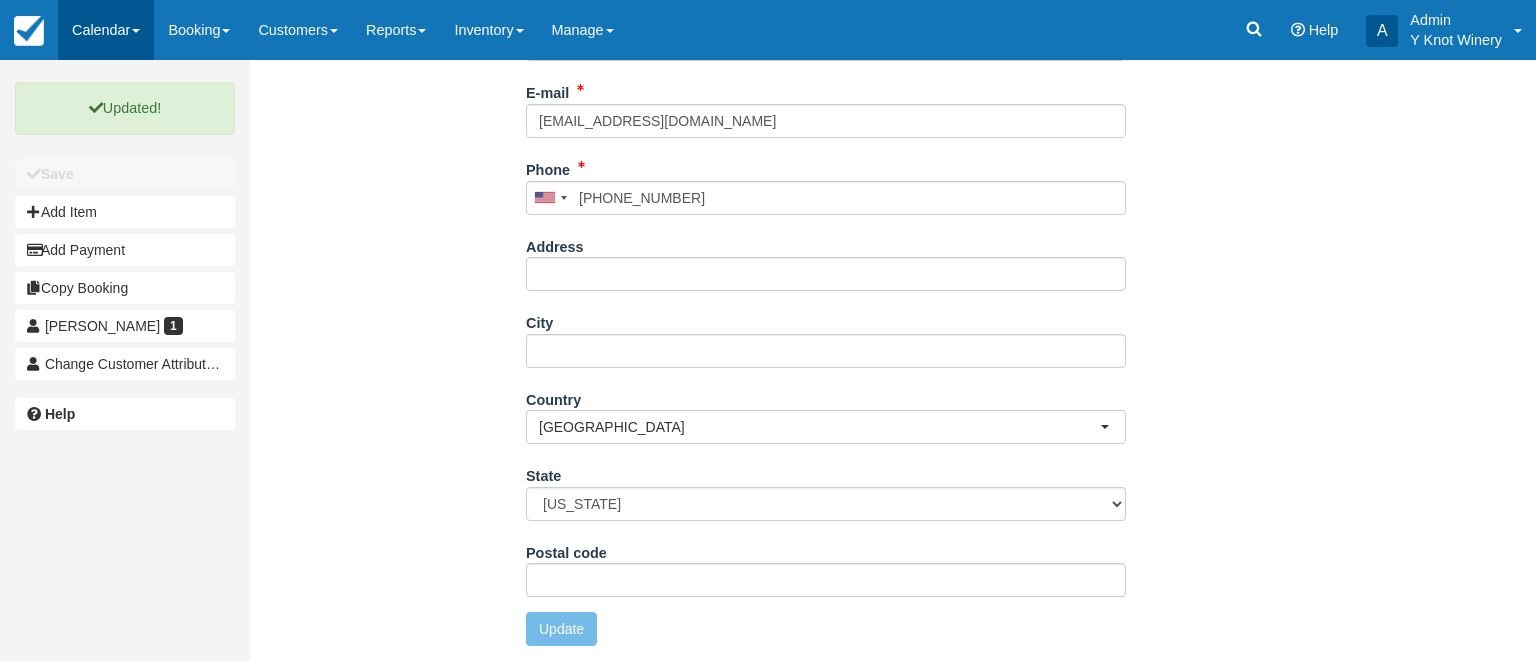 click on "Calendar" at bounding box center (106, 30) 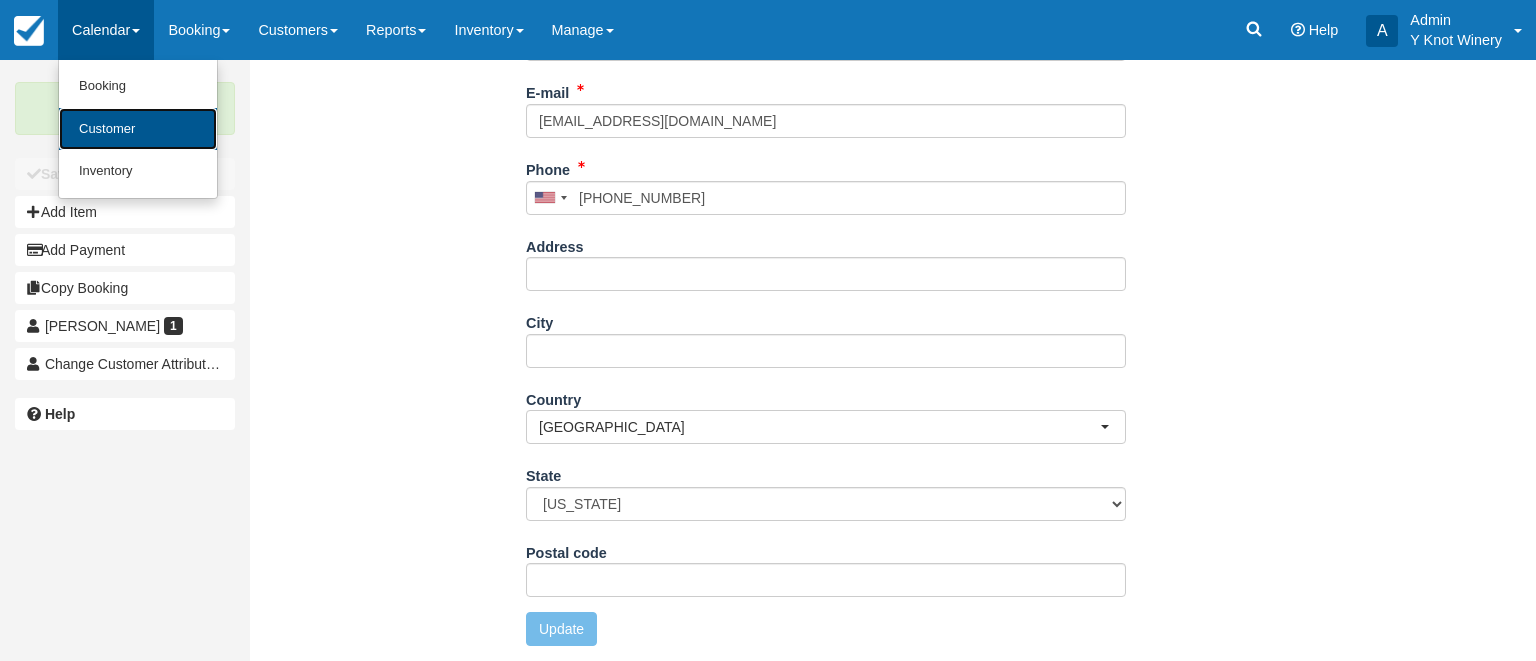 click on "Customer" at bounding box center (138, 129) 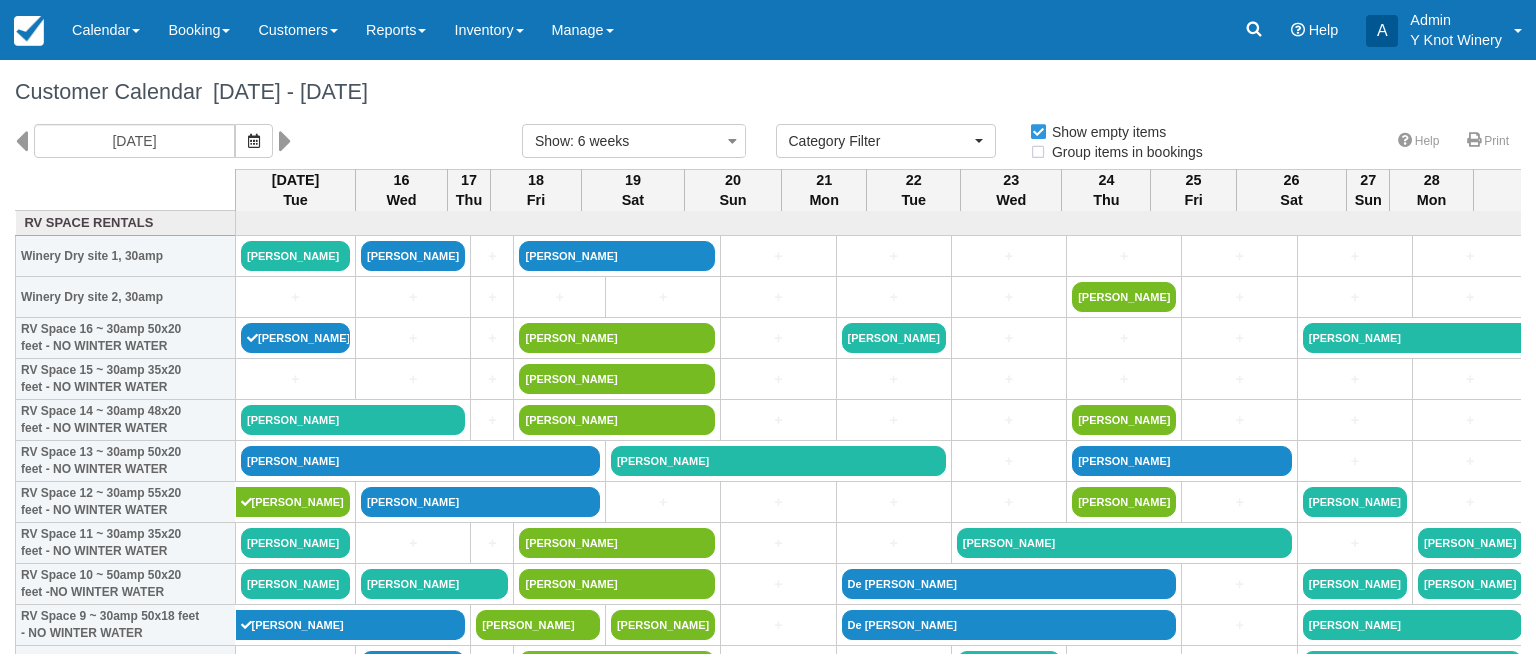 select 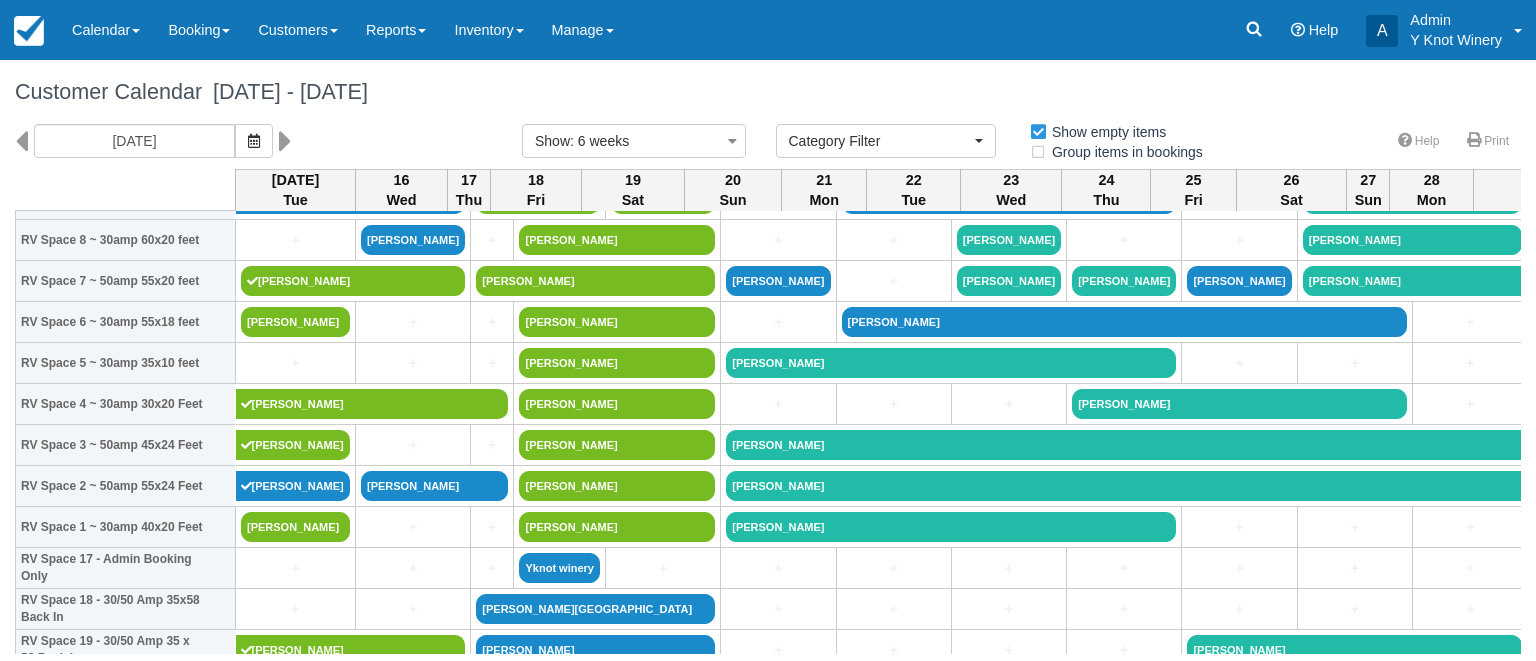 scroll, scrollTop: 514, scrollLeft: 0, axis: vertical 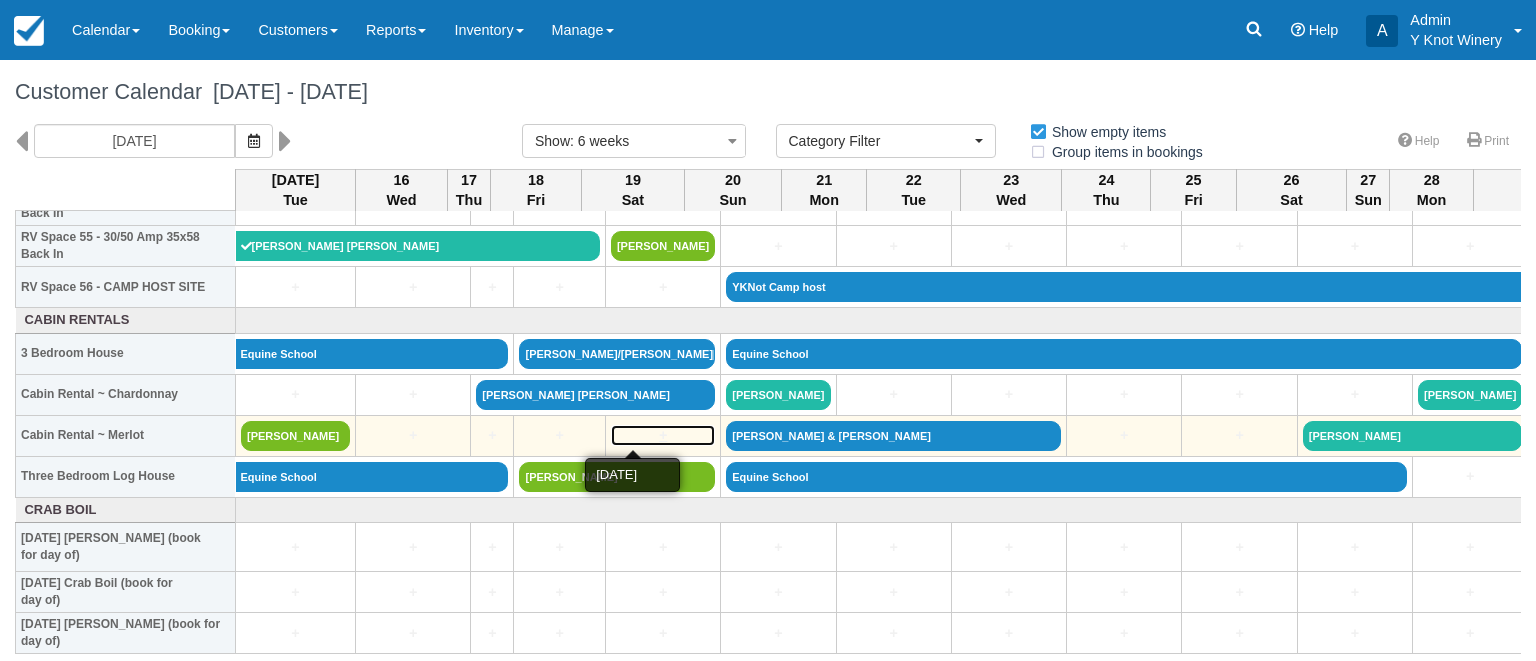 click on "+" at bounding box center (663, 435) 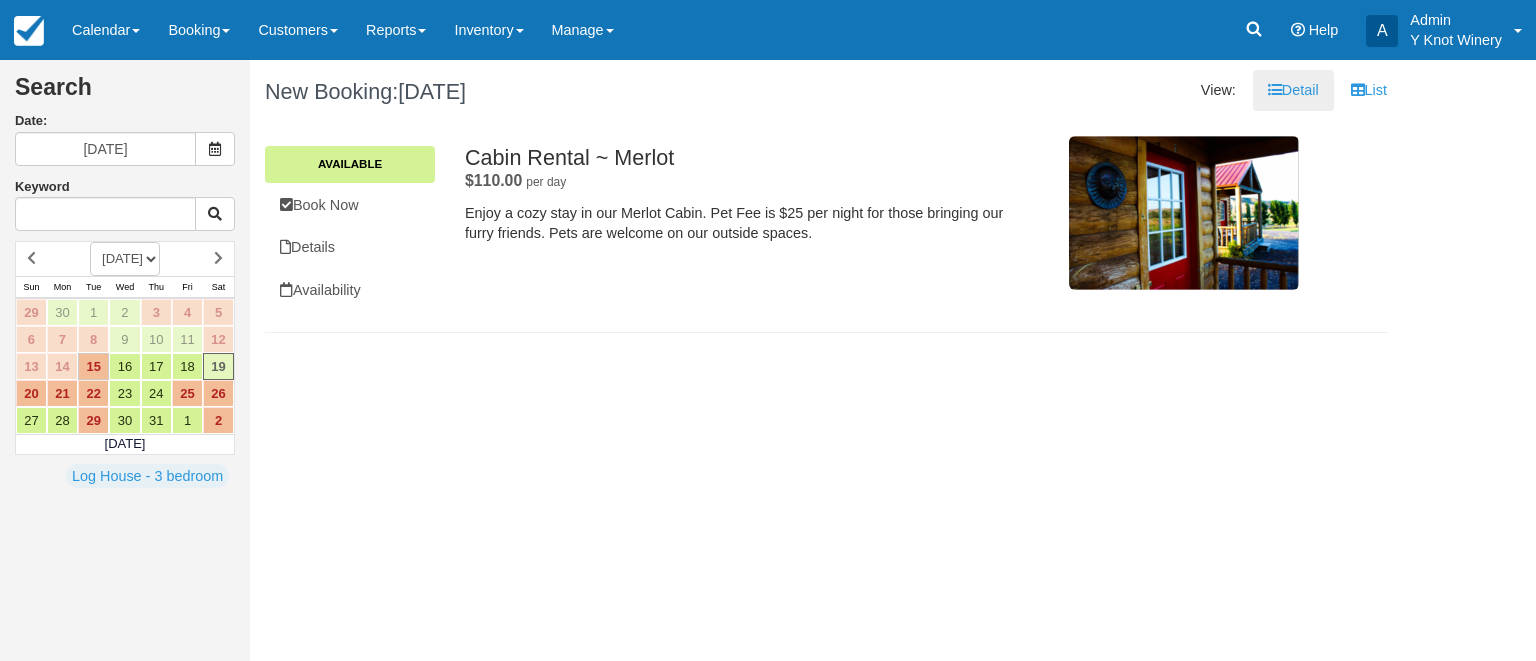 scroll, scrollTop: 0, scrollLeft: 0, axis: both 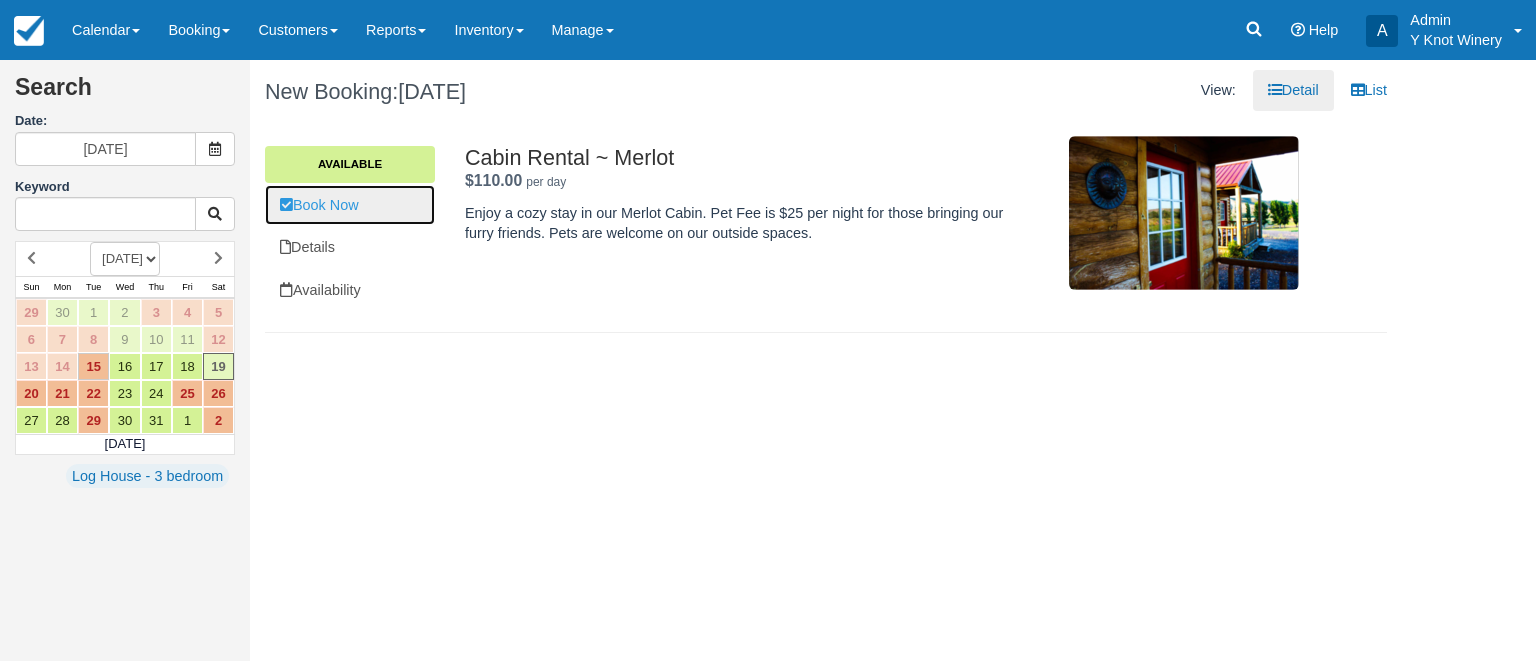 click on "Book Now" at bounding box center [350, 205] 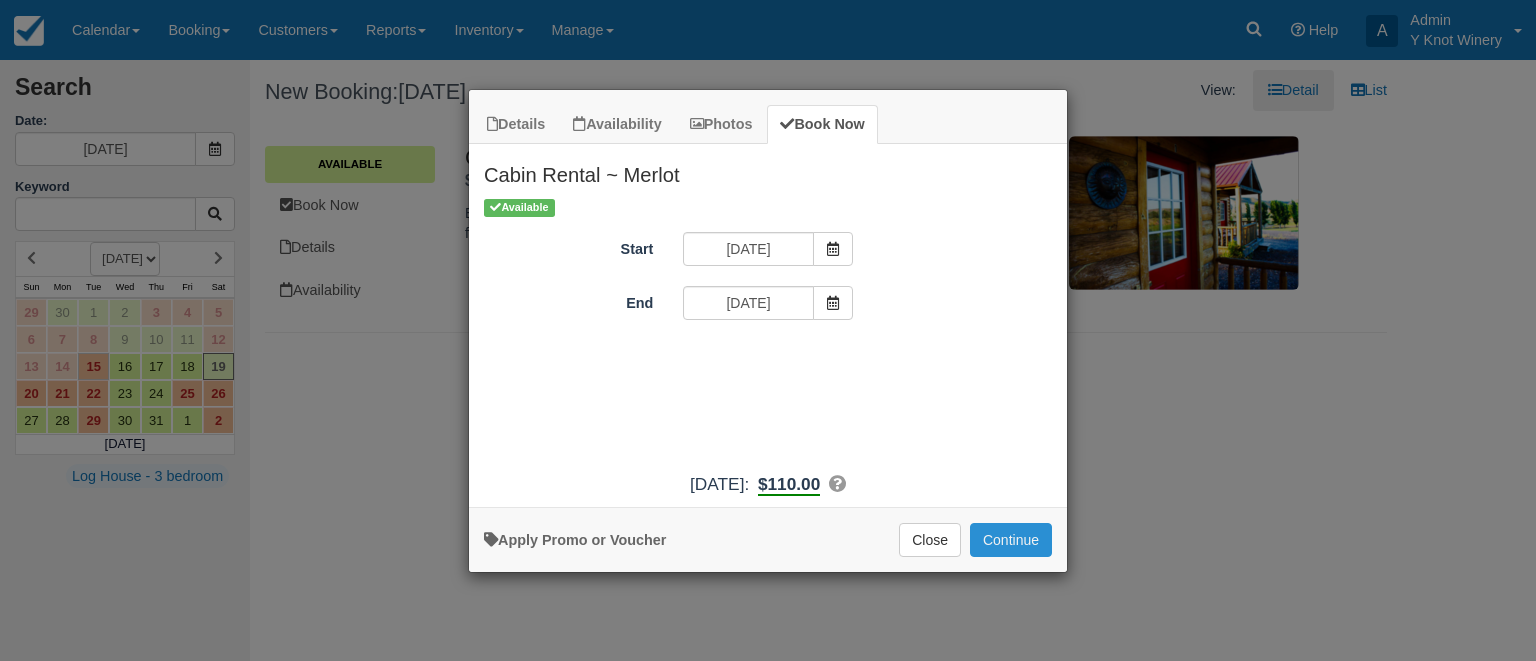 click on "Continue" at bounding box center [1011, 540] 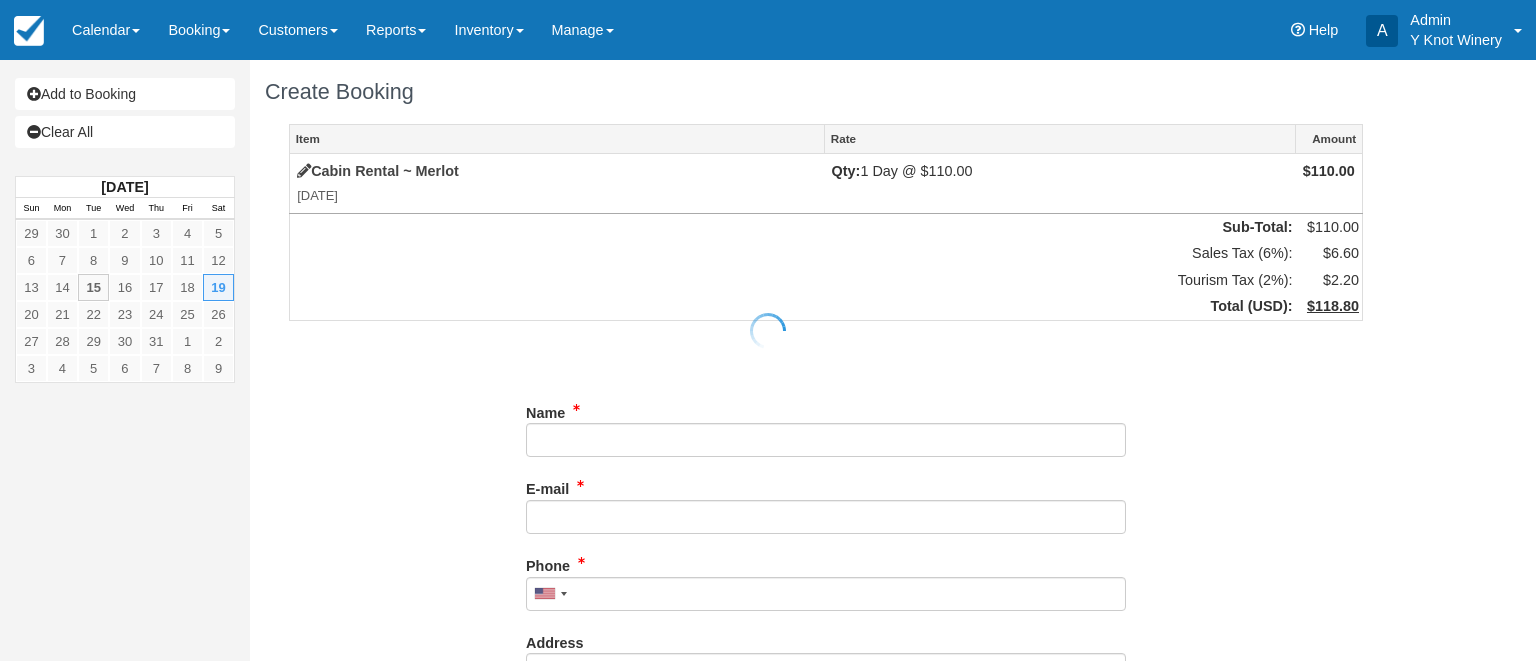 scroll, scrollTop: 0, scrollLeft: 0, axis: both 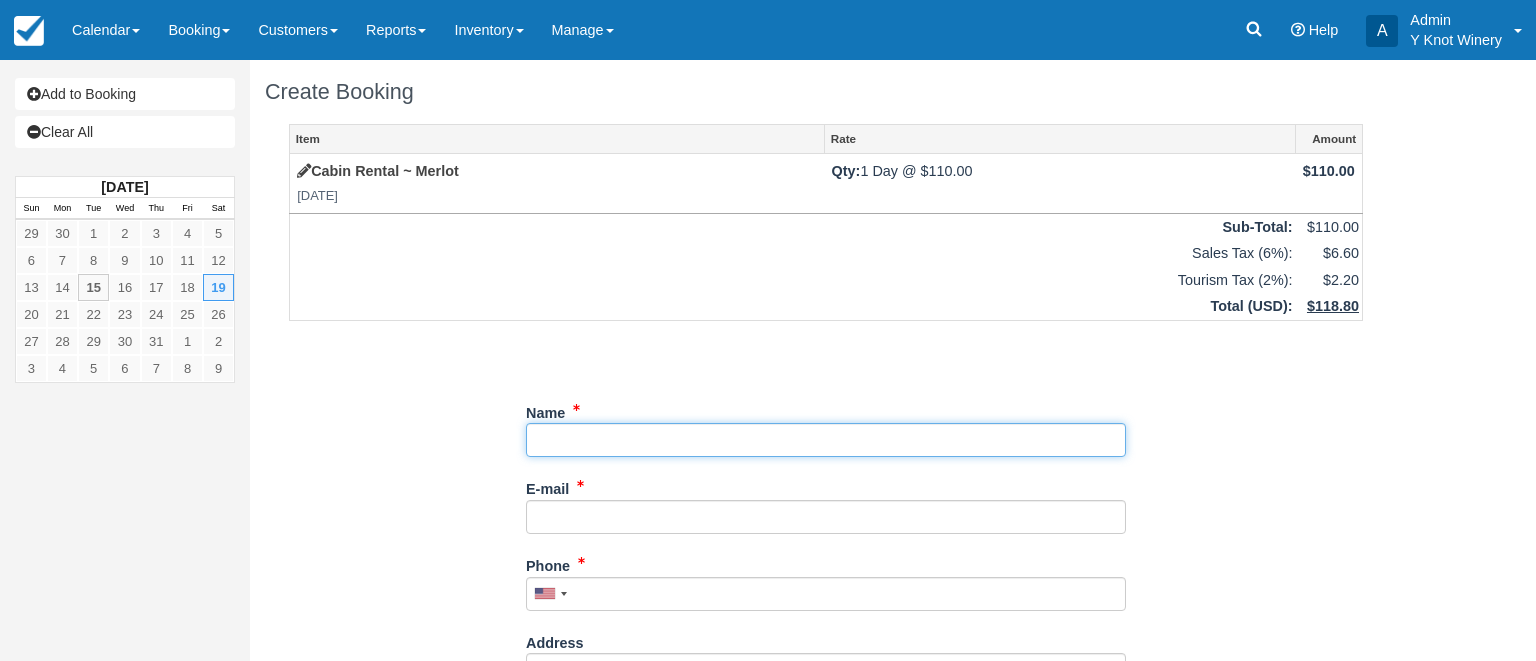 click on "Name" at bounding box center [826, 440] 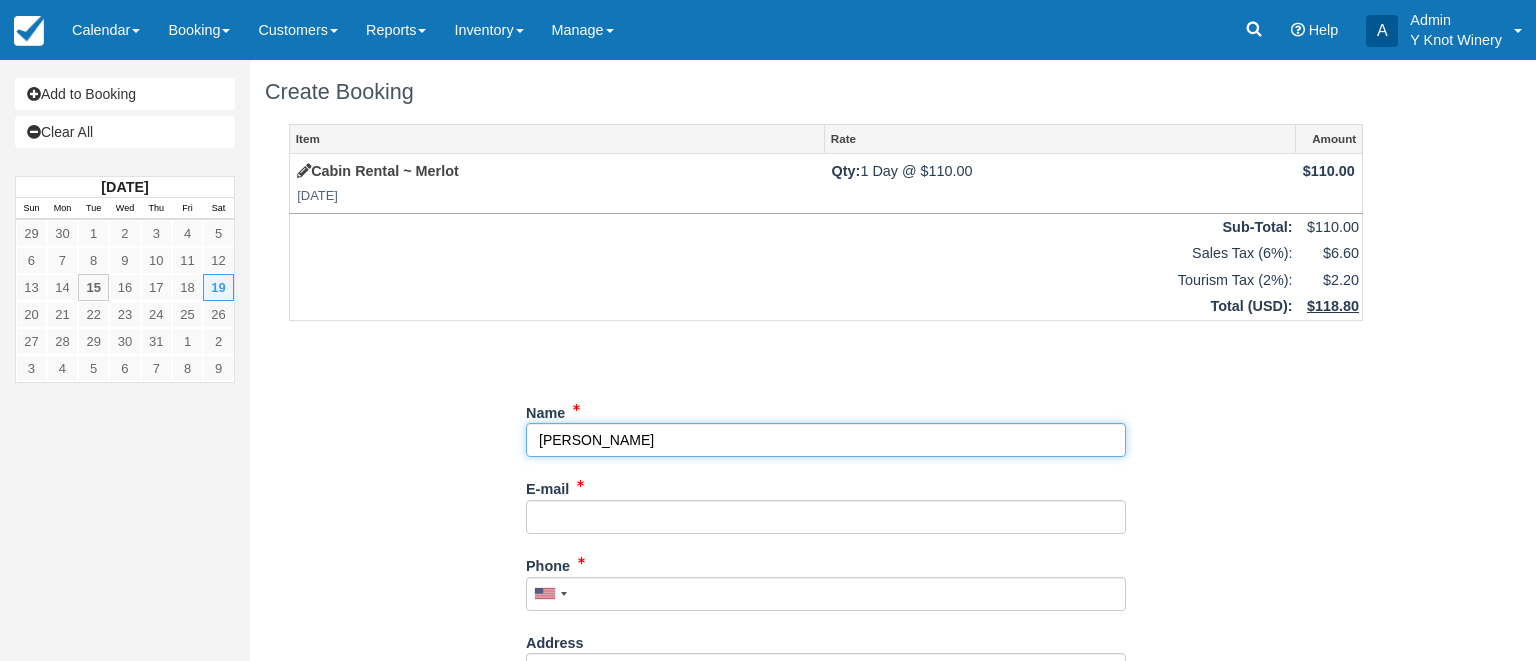 click on "Name" at bounding box center (826, 440) 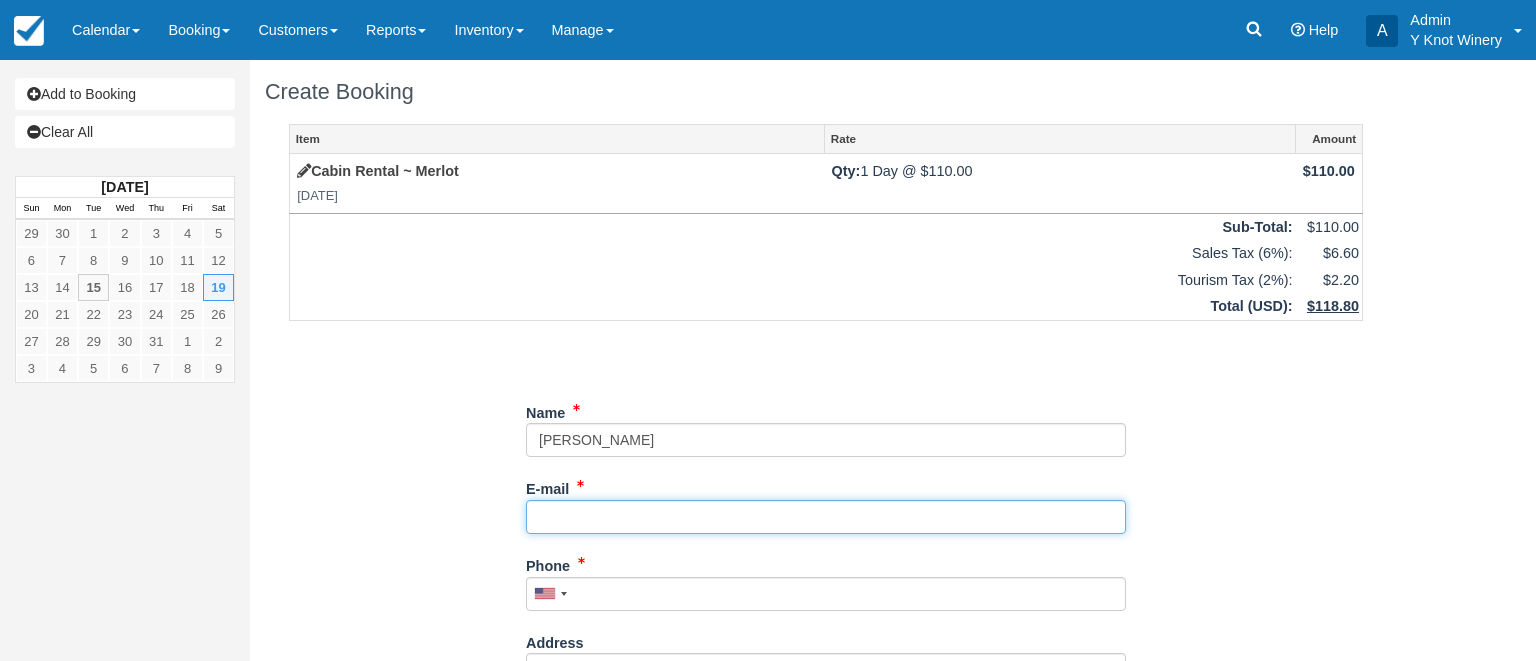 click on "E-mail" at bounding box center (826, 517) 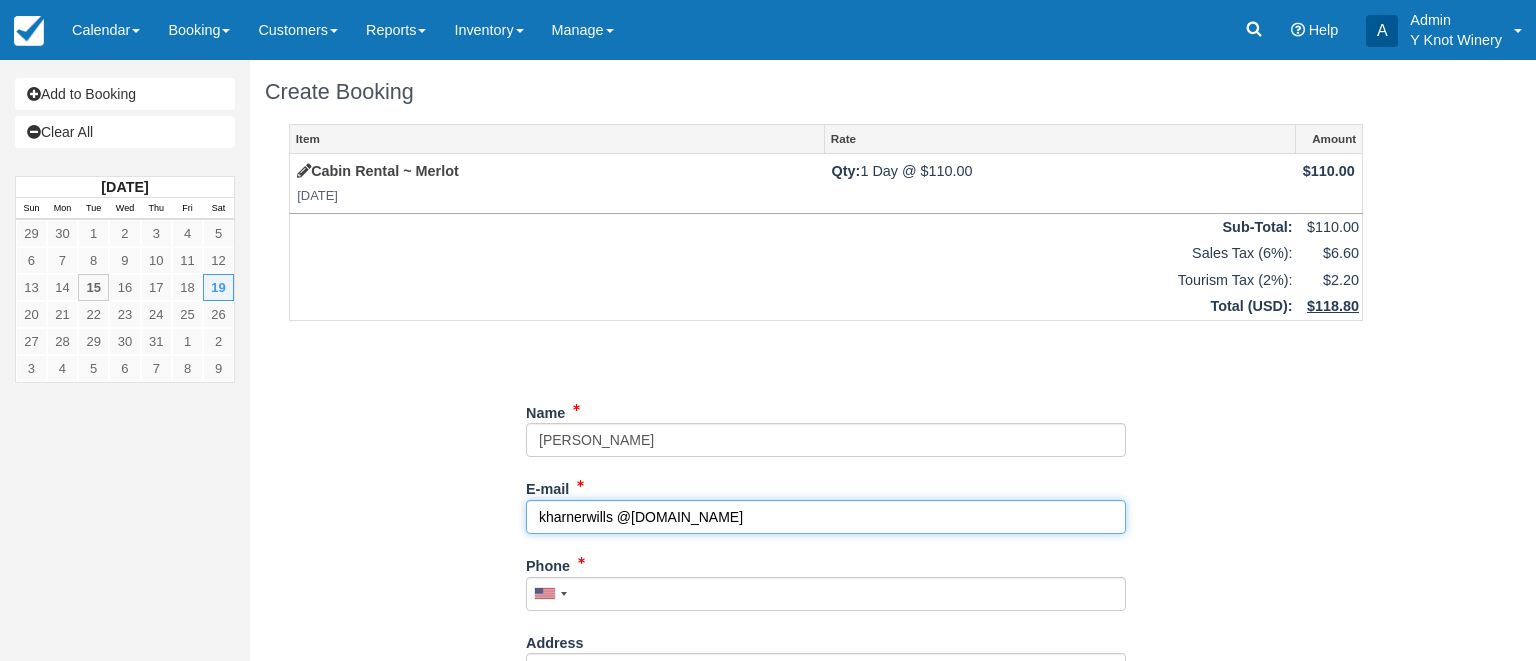 type on "kharnerwills @gmail.com" 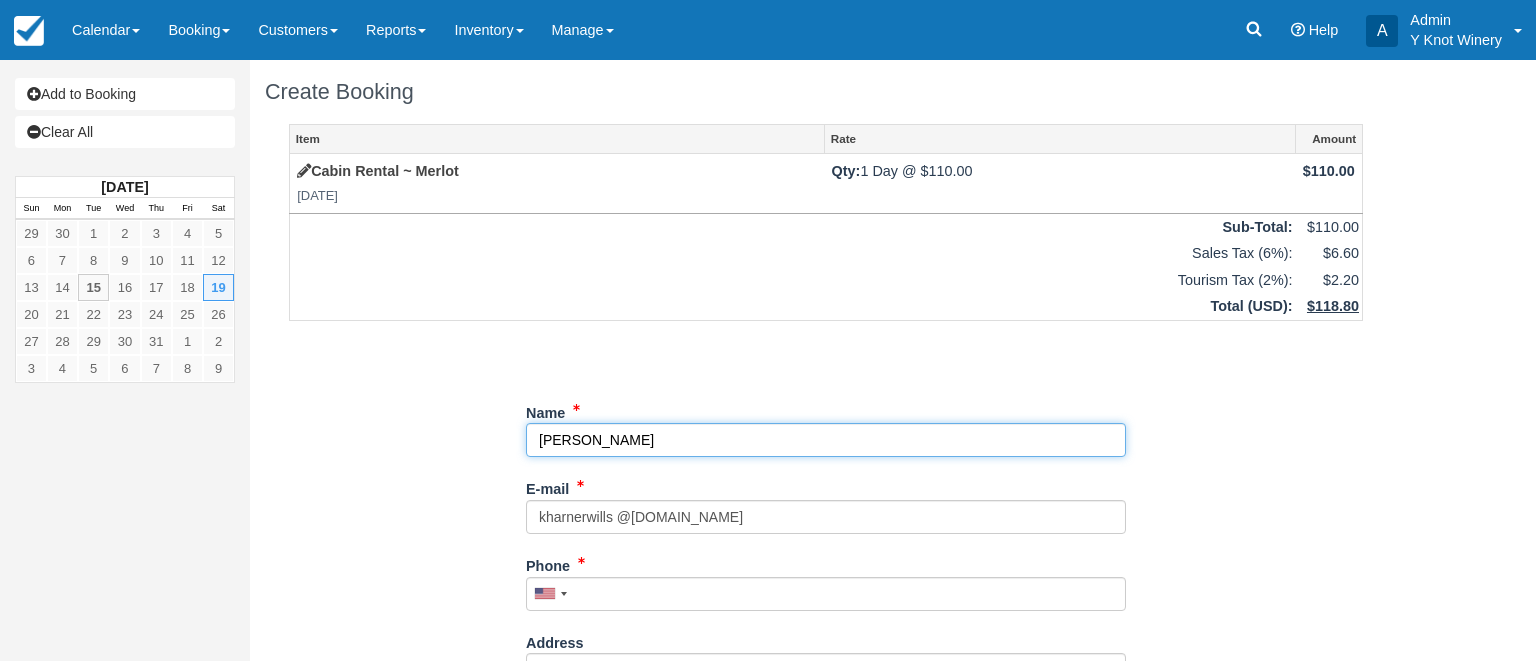 click on "Name" at bounding box center [826, 440] 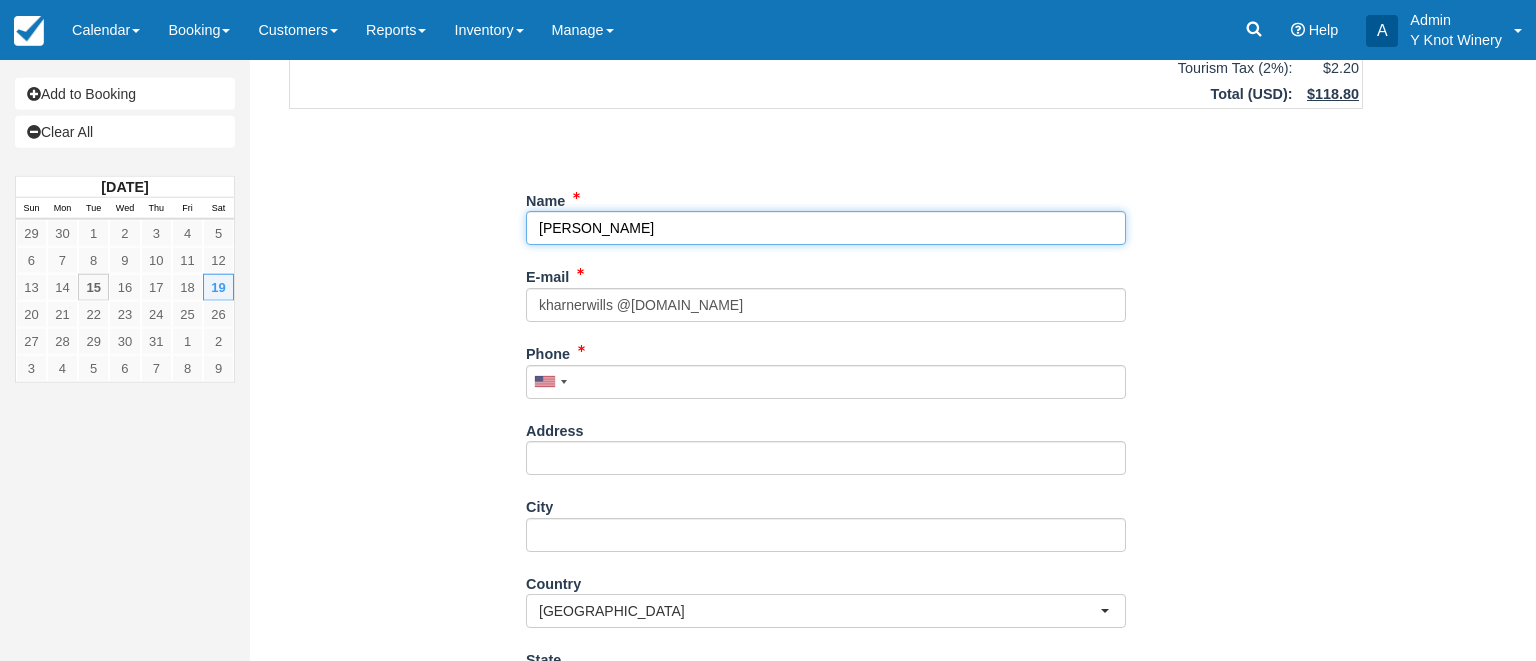 scroll, scrollTop: 308, scrollLeft: 0, axis: vertical 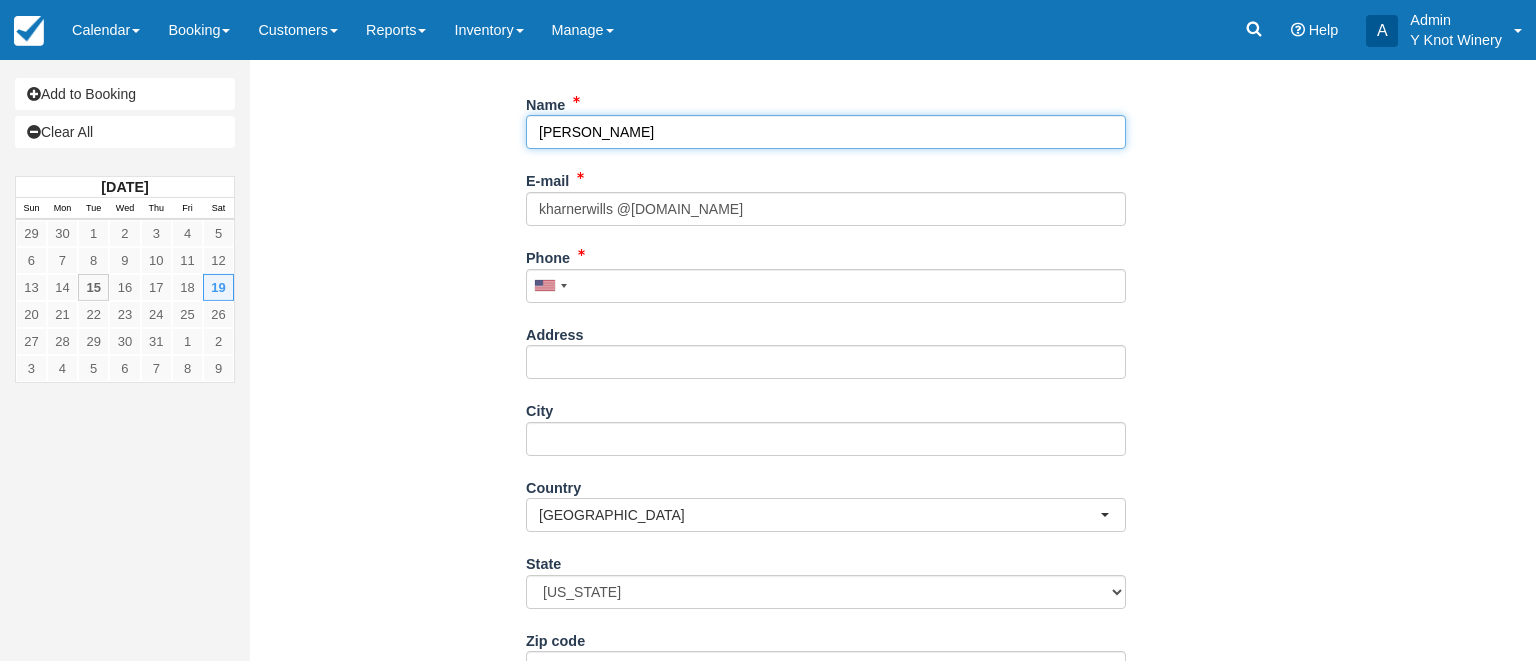 type on "Kaye Wills" 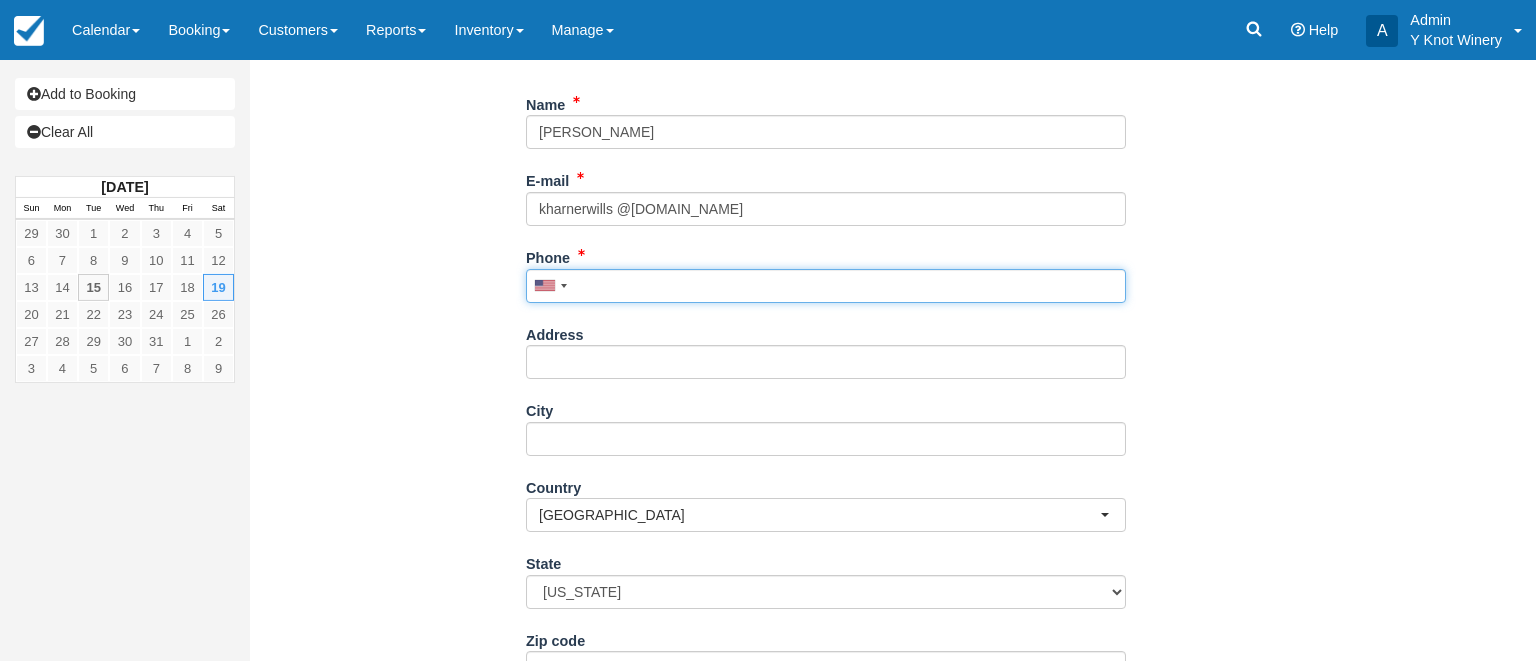 click on "Phone" at bounding box center (826, 286) 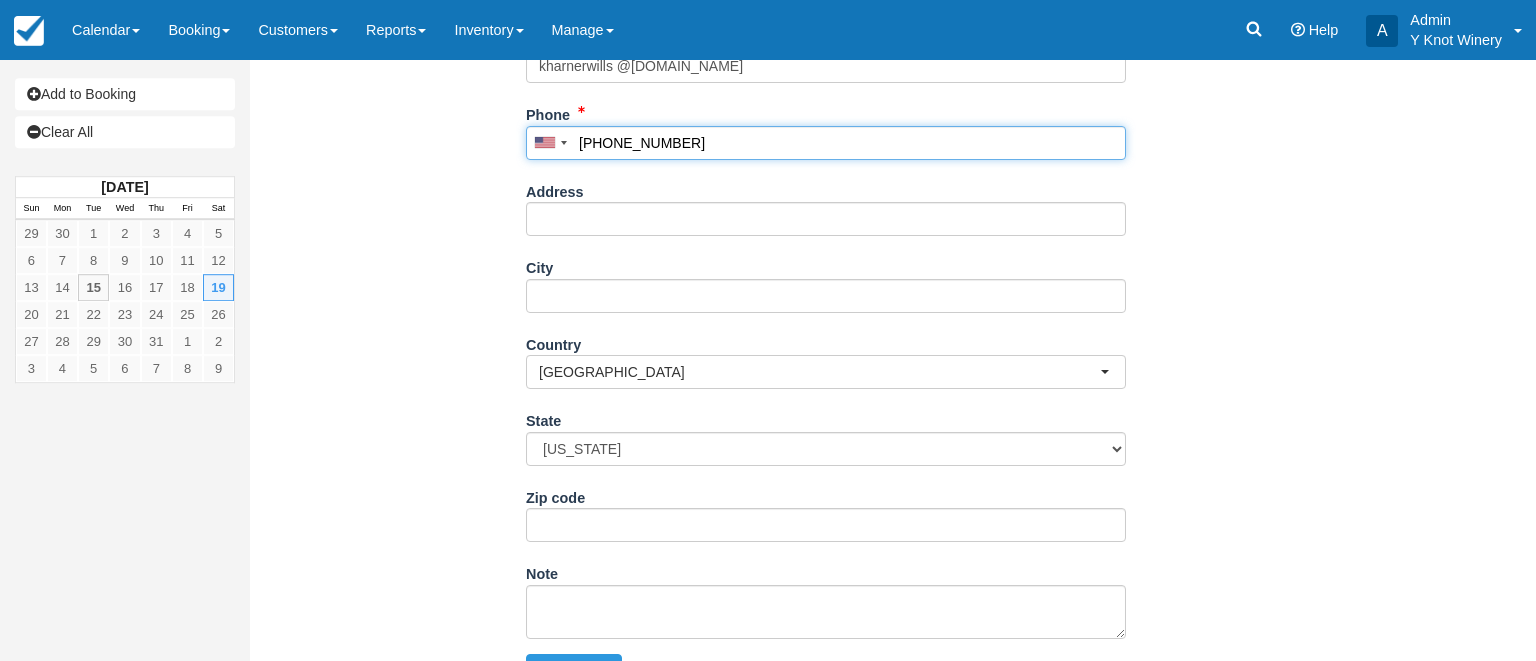scroll, scrollTop: 496, scrollLeft: 0, axis: vertical 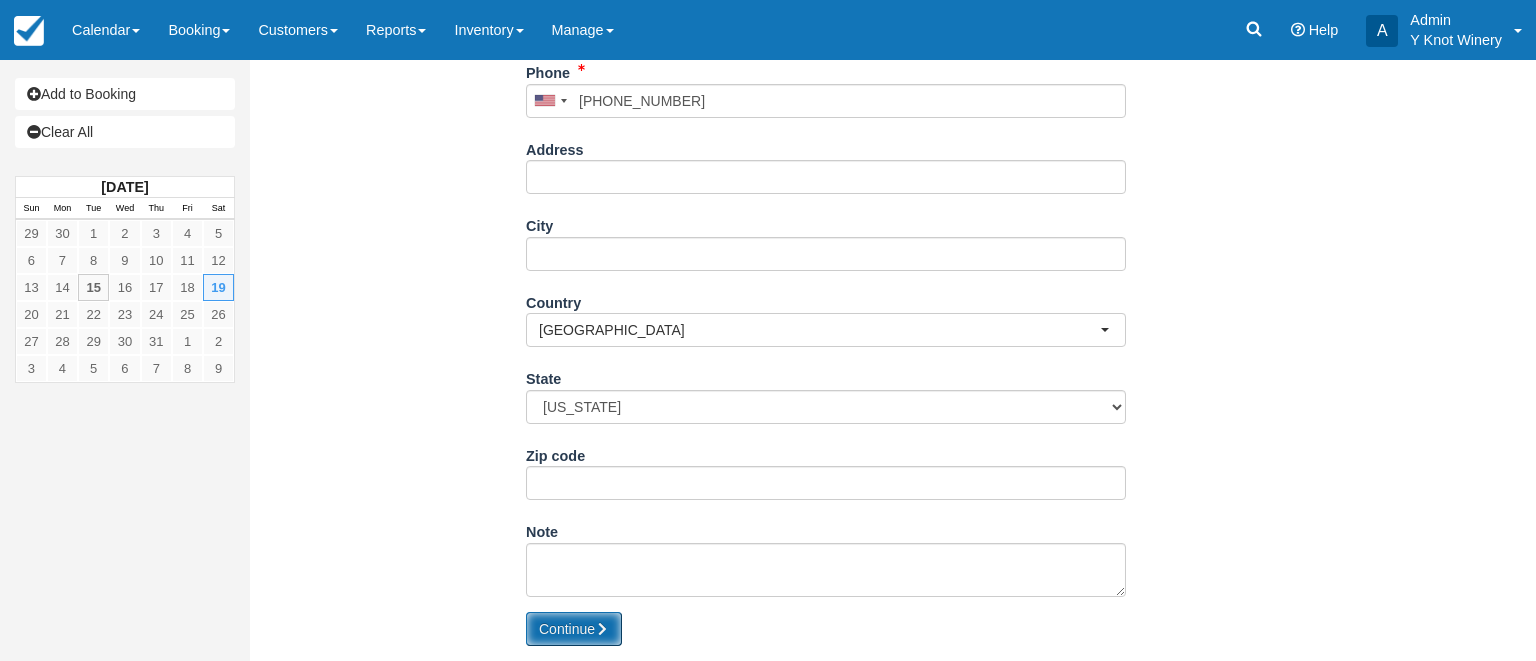 type on "(208) 859-1128" 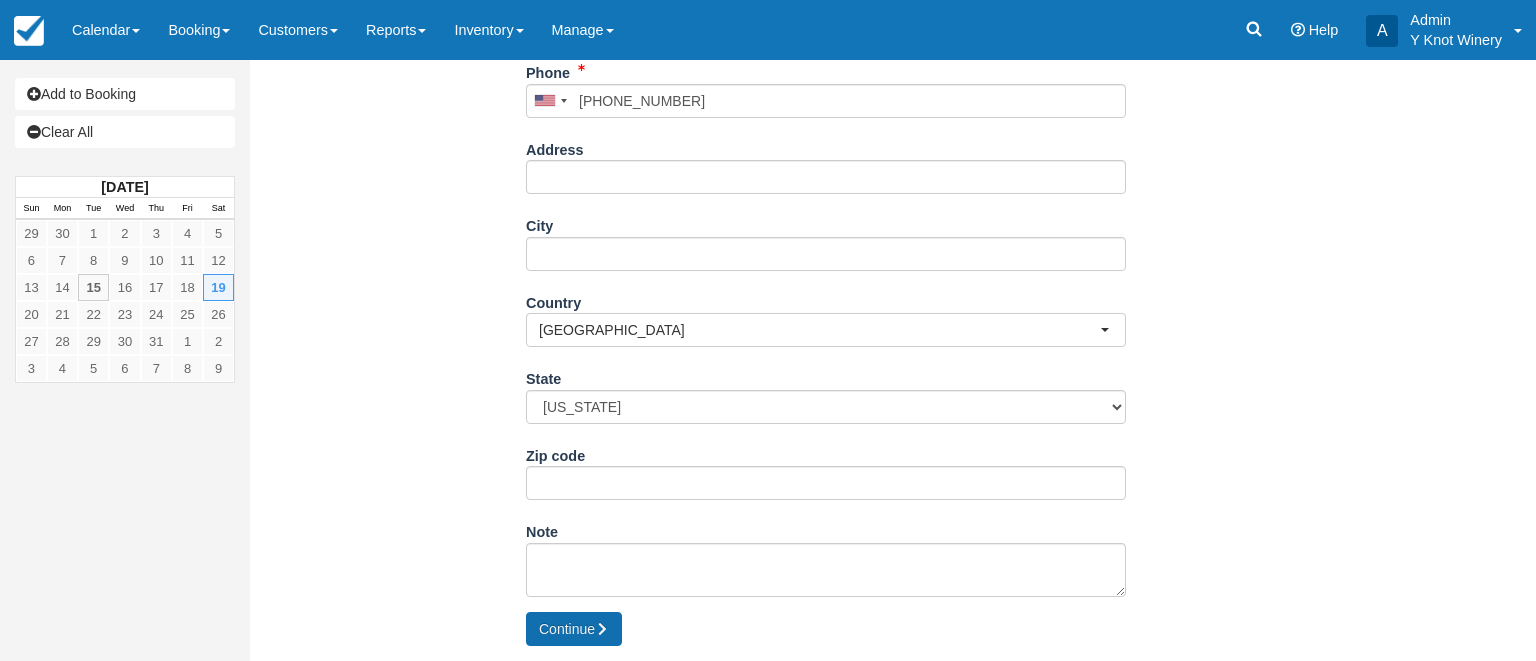 scroll, scrollTop: 299, scrollLeft: 0, axis: vertical 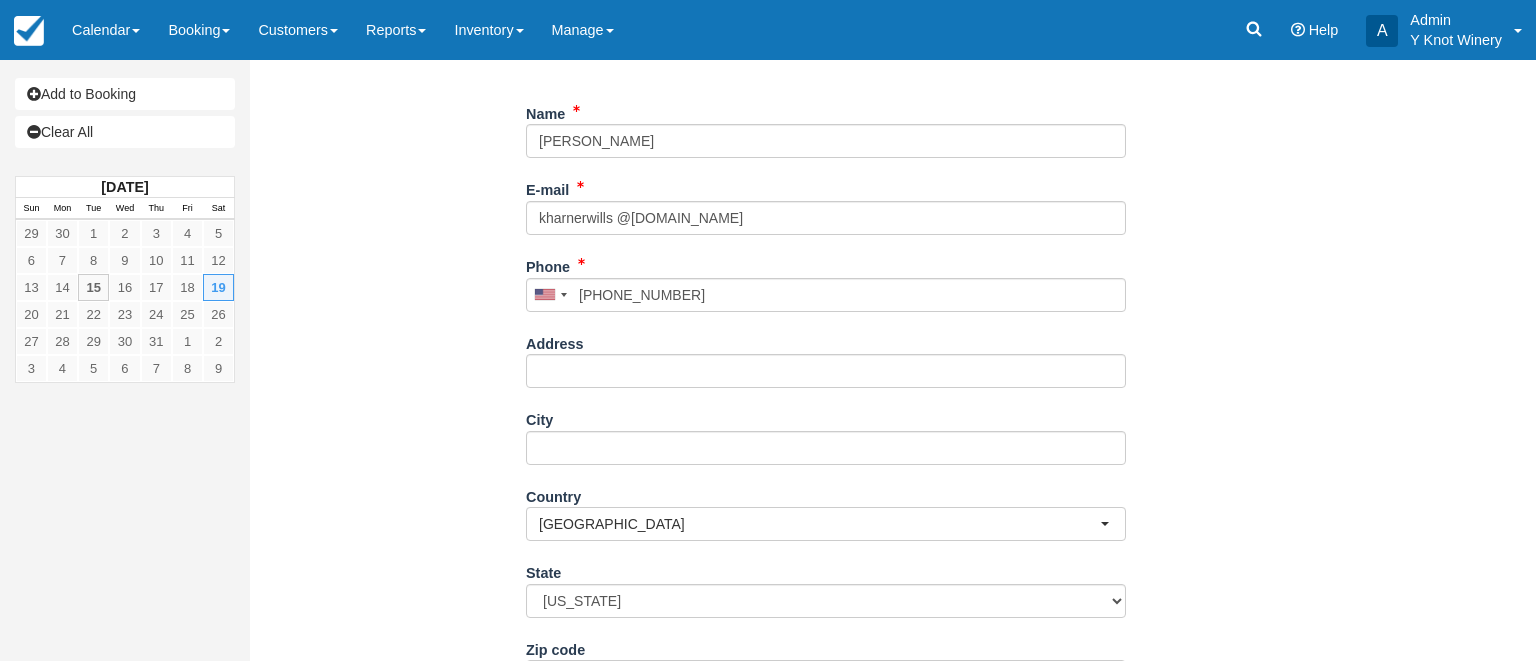 click on "E-mail
kharnerwills @gmail.com
Did you mean  ?" at bounding box center [826, 211] 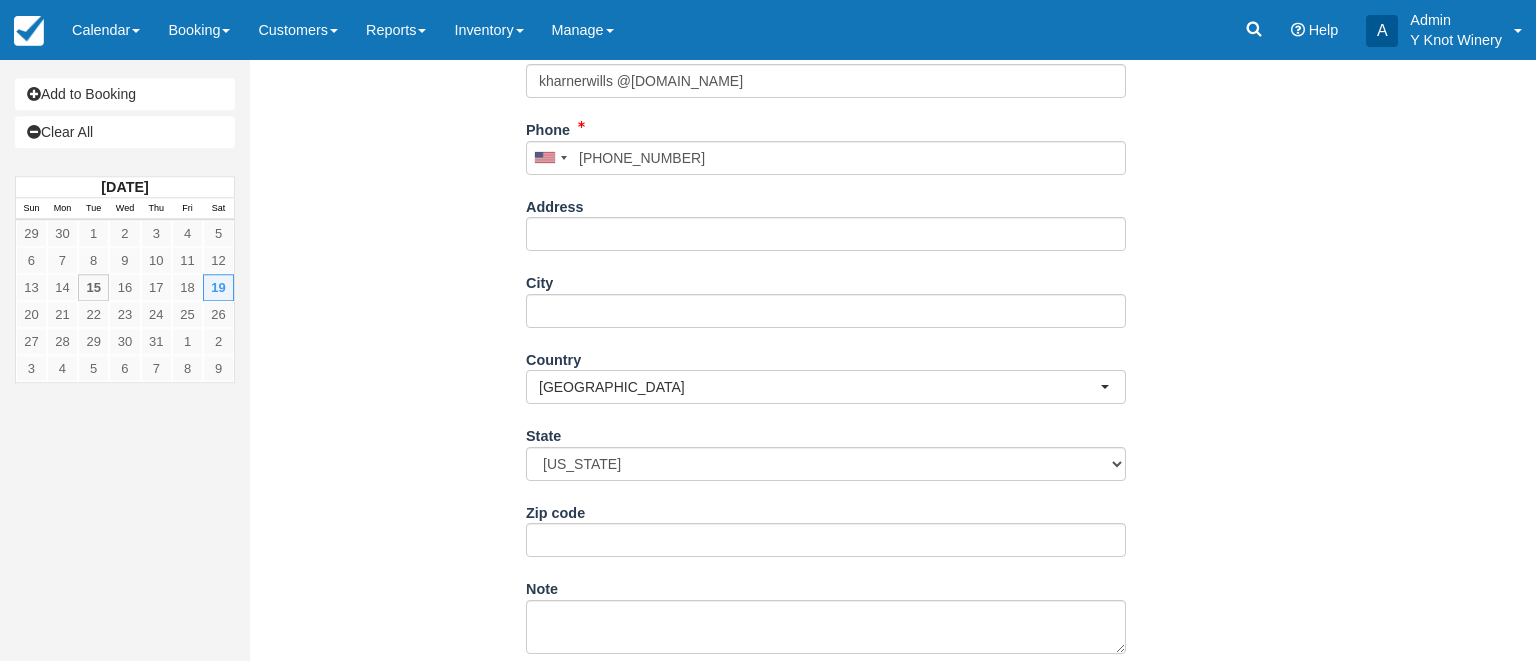 scroll, scrollTop: 496, scrollLeft: 0, axis: vertical 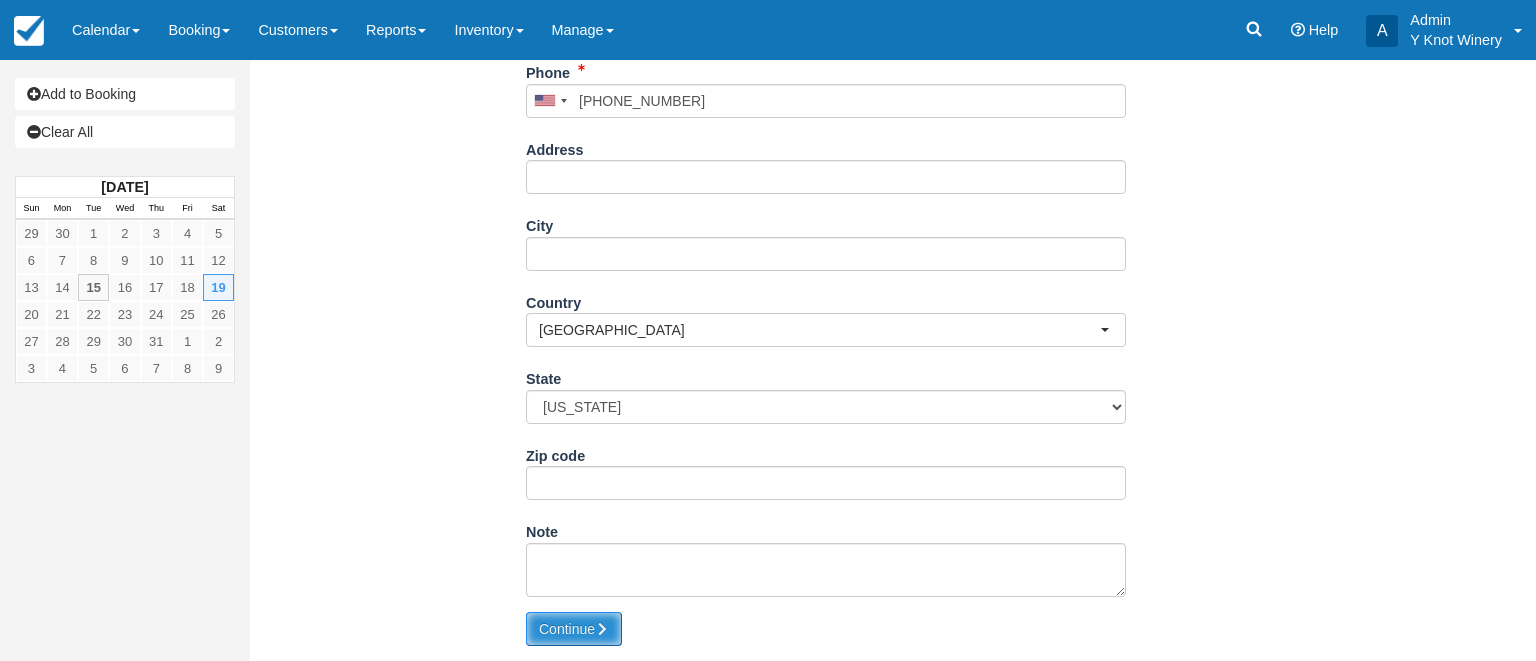 drag, startPoint x: 573, startPoint y: 634, endPoint x: 585, endPoint y: 631, distance: 12.369317 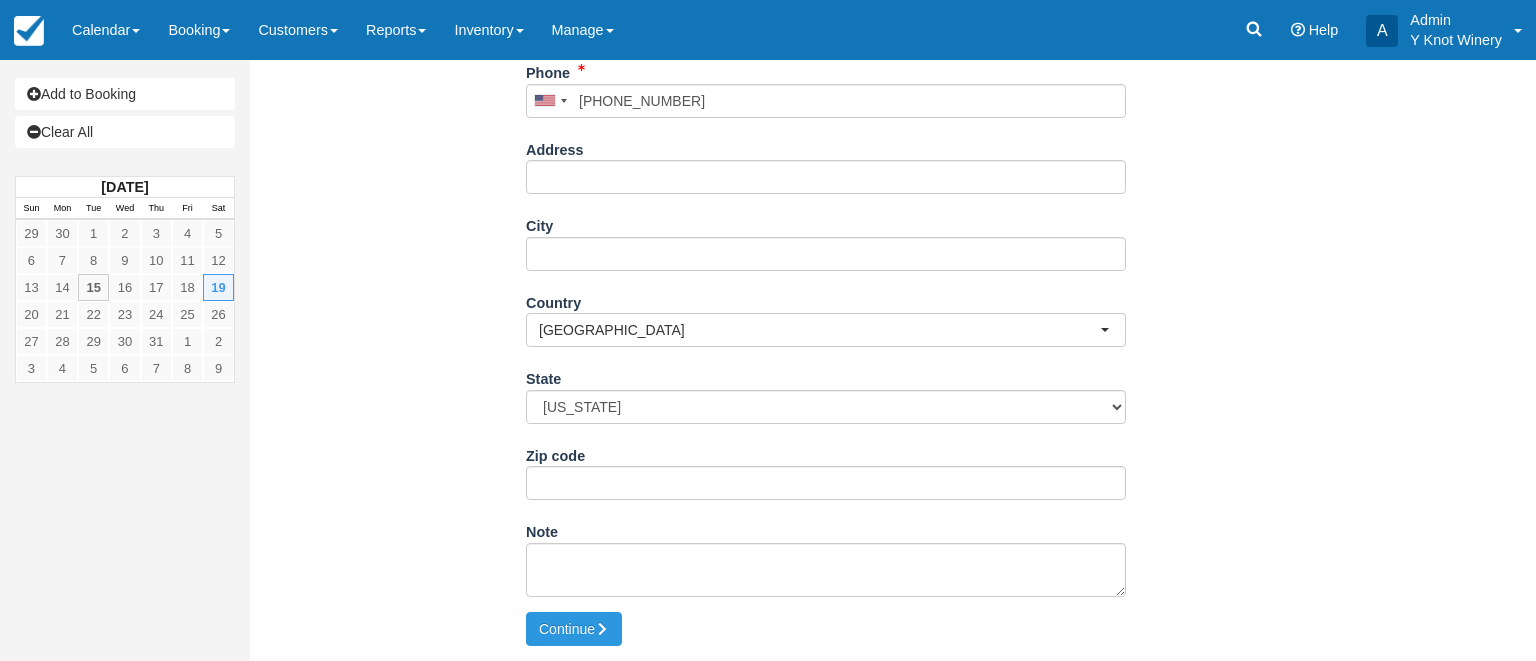 scroll, scrollTop: 299, scrollLeft: 0, axis: vertical 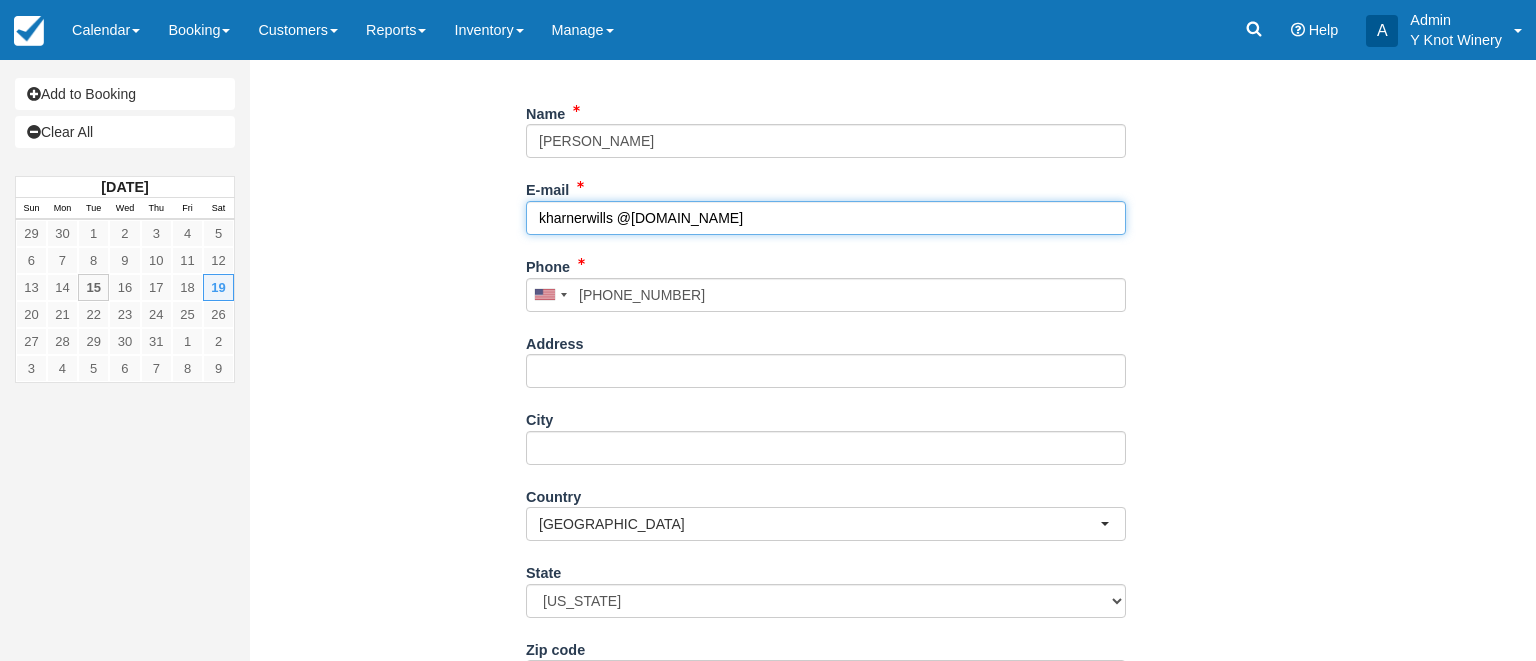 click on "kharnerwills @gmail.co" at bounding box center [826, 218] 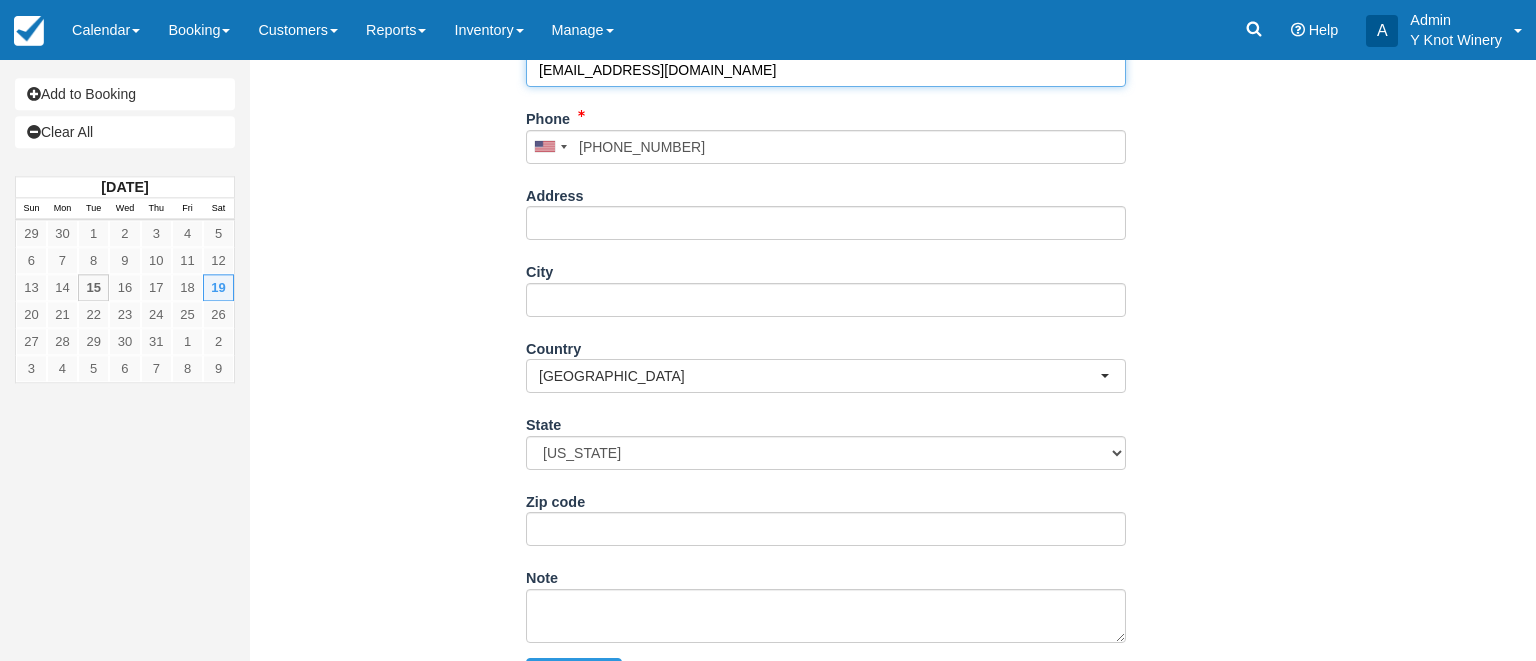 scroll, scrollTop: 496, scrollLeft: 0, axis: vertical 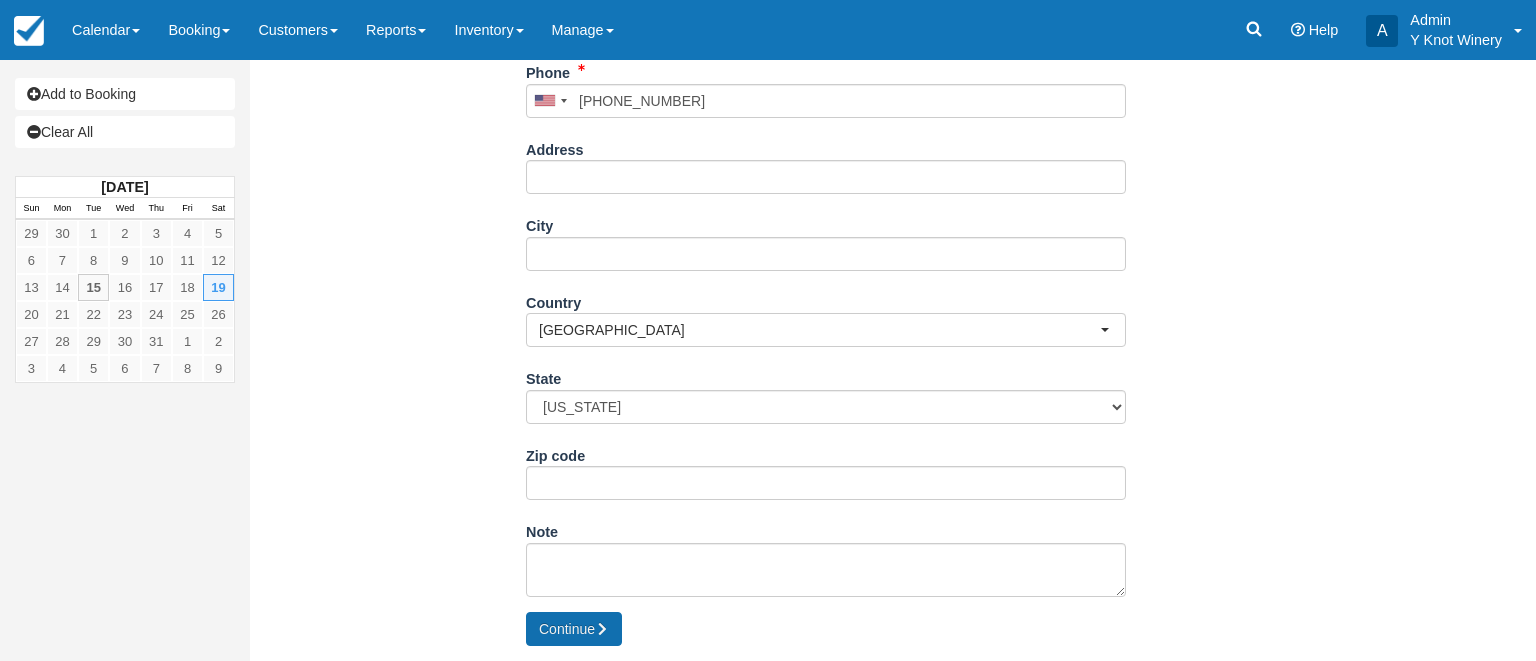 type on "kharnerwills@gmail.co" 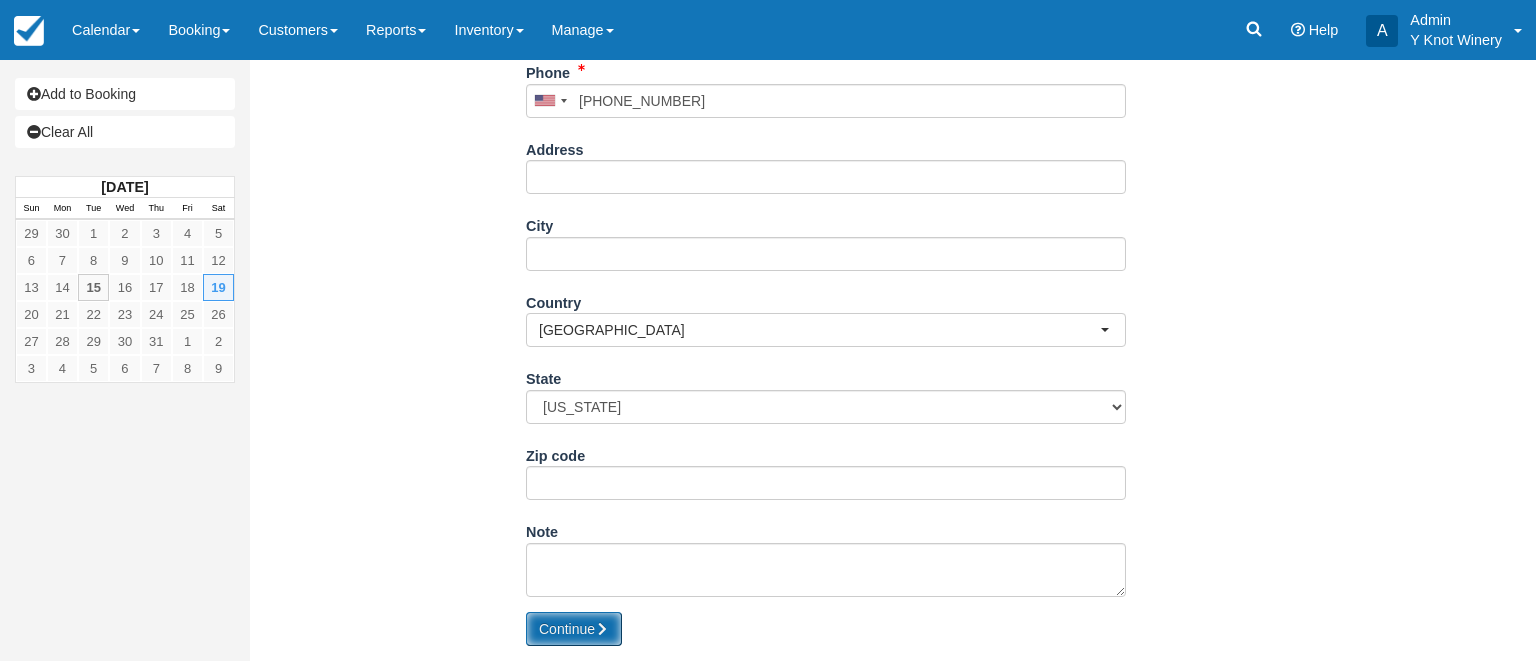 click on "Name
E-mail
kharnerwills@gmail.co
Did you mean  ?
Phone
United States +1 Canada +1 United Kingdom +44 Afghanistan (‫افغانستان‬‎) +93 Albania (Shqipëri) +355 Algeria (‫الجزائر‬‎) +213 American Samoa +1684 Andorra +376 Angola +244 Anguilla +1264 Antigua and Barbuda +1268 Argentina +54 Armenia (Հայաստան) +374 Aruba +297 Australia +61 Austria (Österreich) +43 Azerbaijan (Azərbaycan) +994 Bahamas +1242 Bahrain (‫البحرين‬‎) +973 Bangladesh (বাংলাদেশ) +880 Barbados +1246 Belarus (Беларусь) +375 Belgium (België) +32 Belize +501 Benin (Bénin) +229 Bermuda +1441 Bhutan (འབྲུག) +975 Bolivia +591 Bosnia and Herzegovina (Босна и Херцеговина) +387 +267" at bounding box center (826, 257) 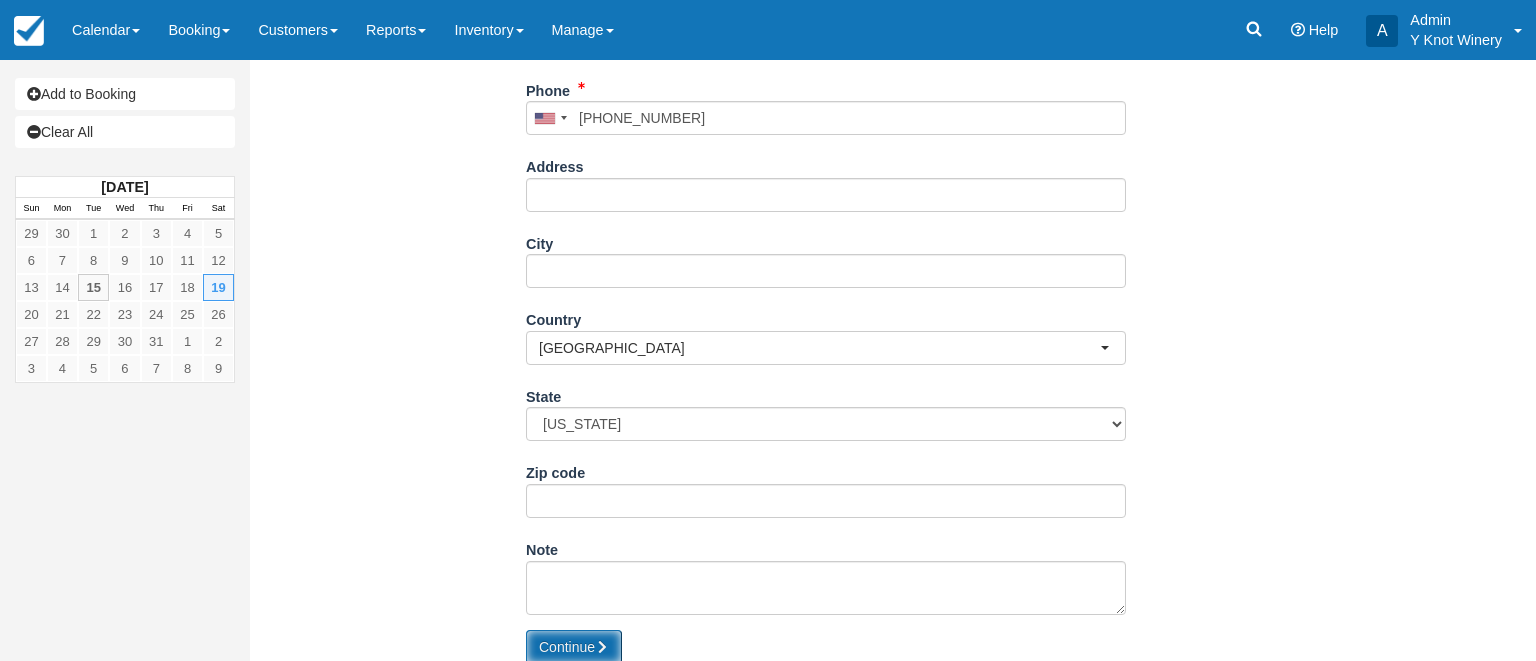 click on "Continue" at bounding box center (574, 647) 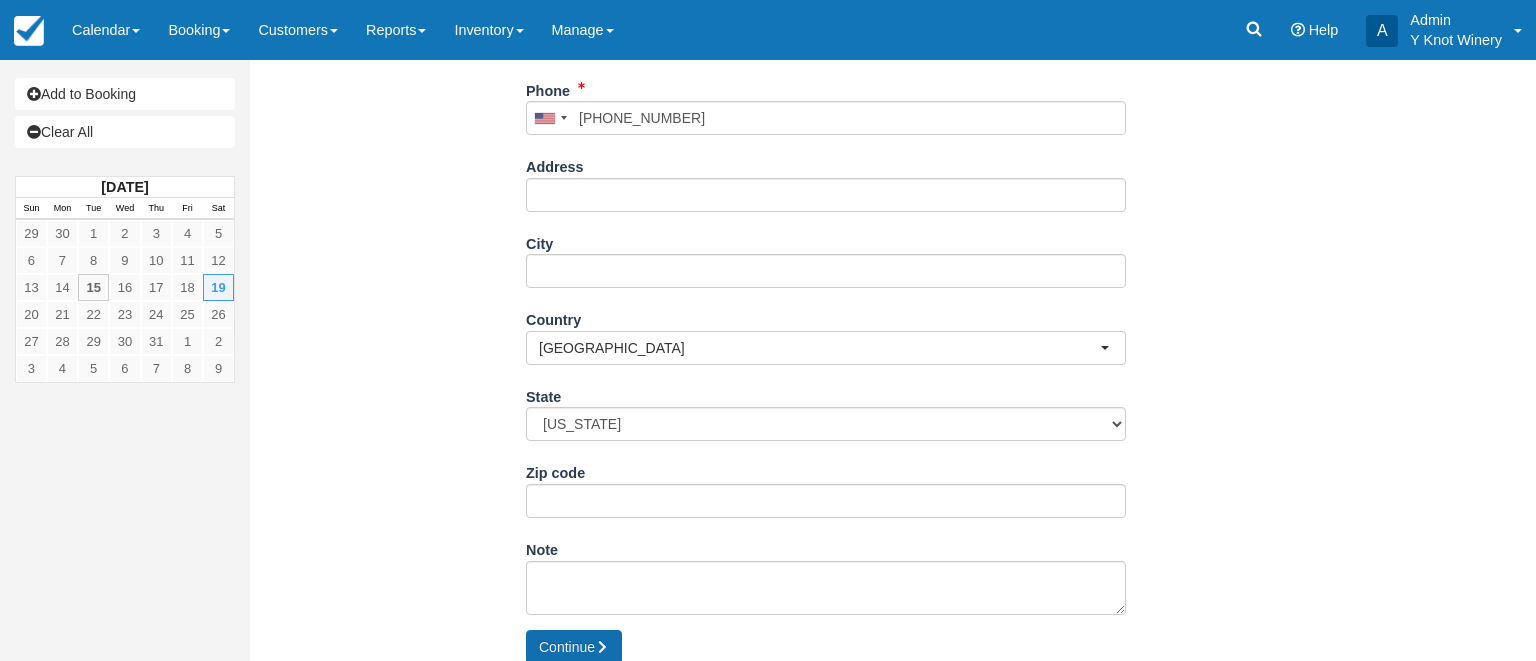type on "+12088591128" 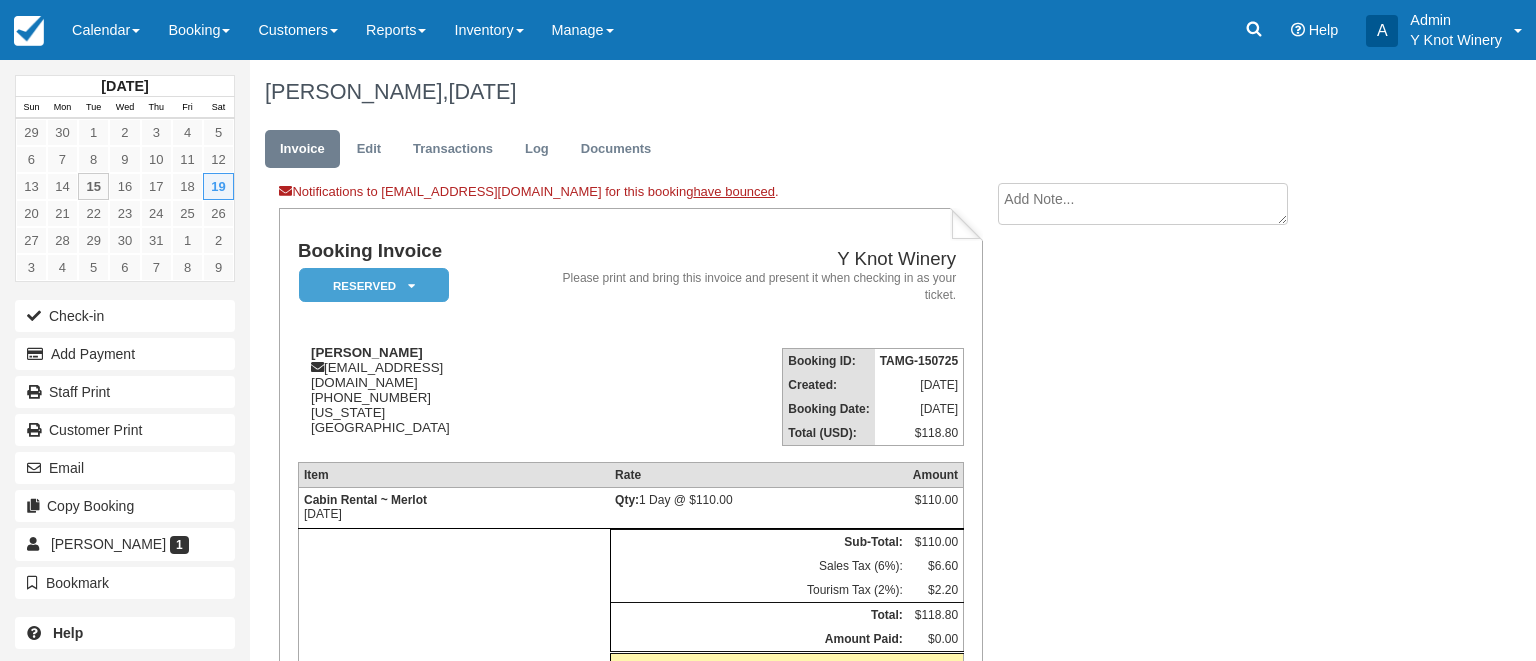 scroll, scrollTop: 0, scrollLeft: 0, axis: both 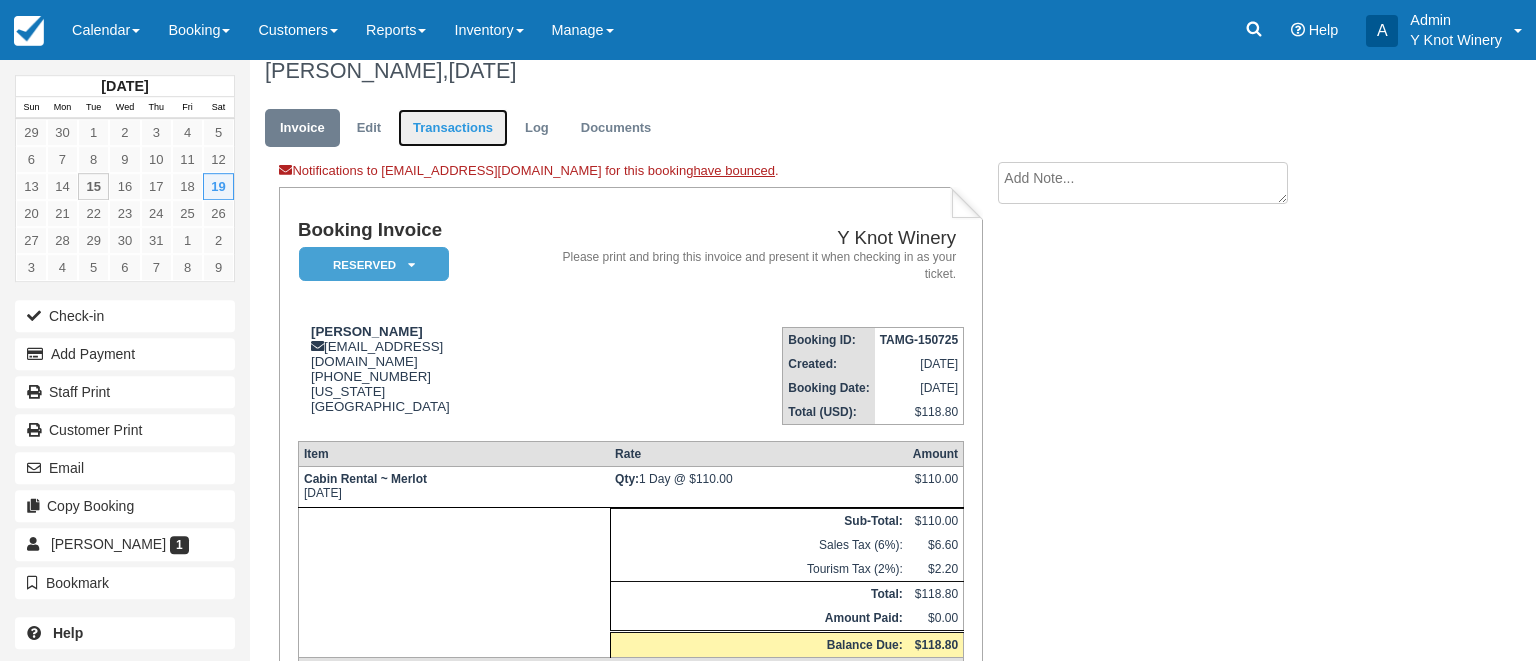 click on "Transactions" at bounding box center [453, 128] 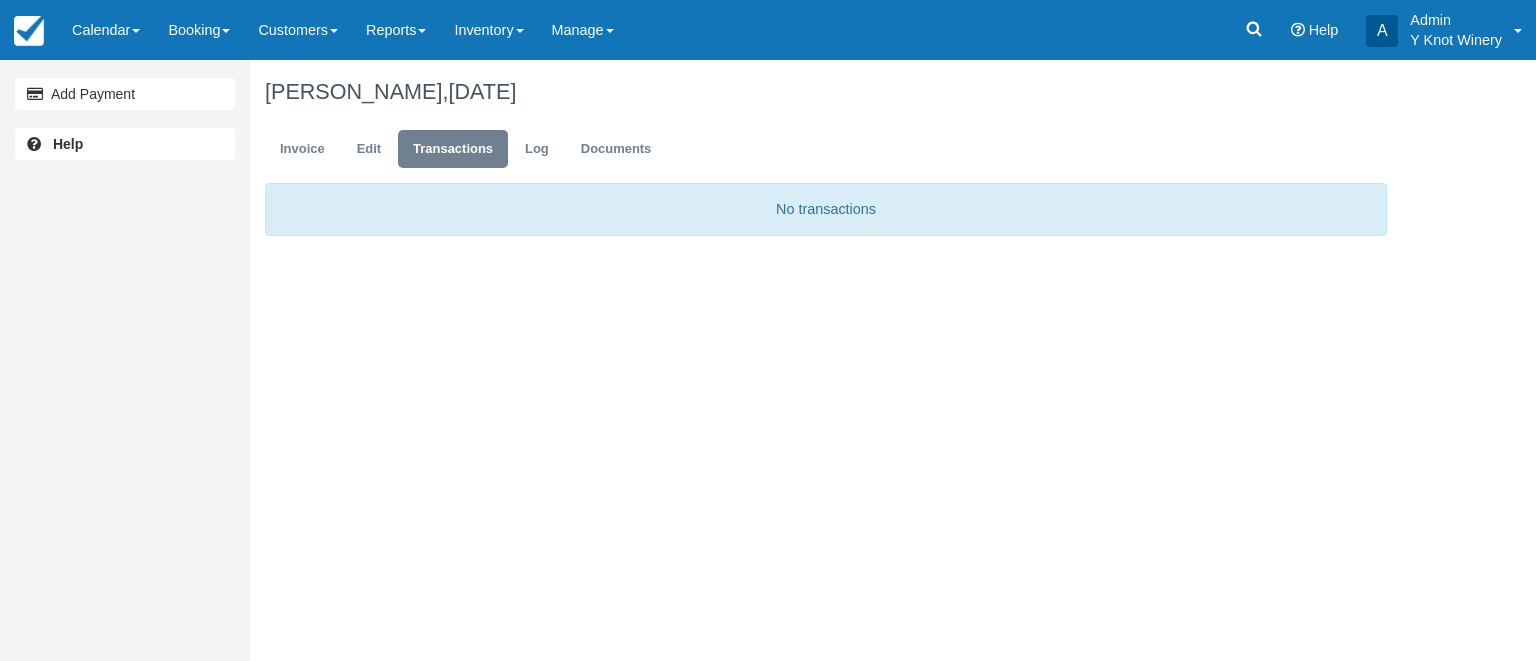 scroll, scrollTop: 0, scrollLeft: 0, axis: both 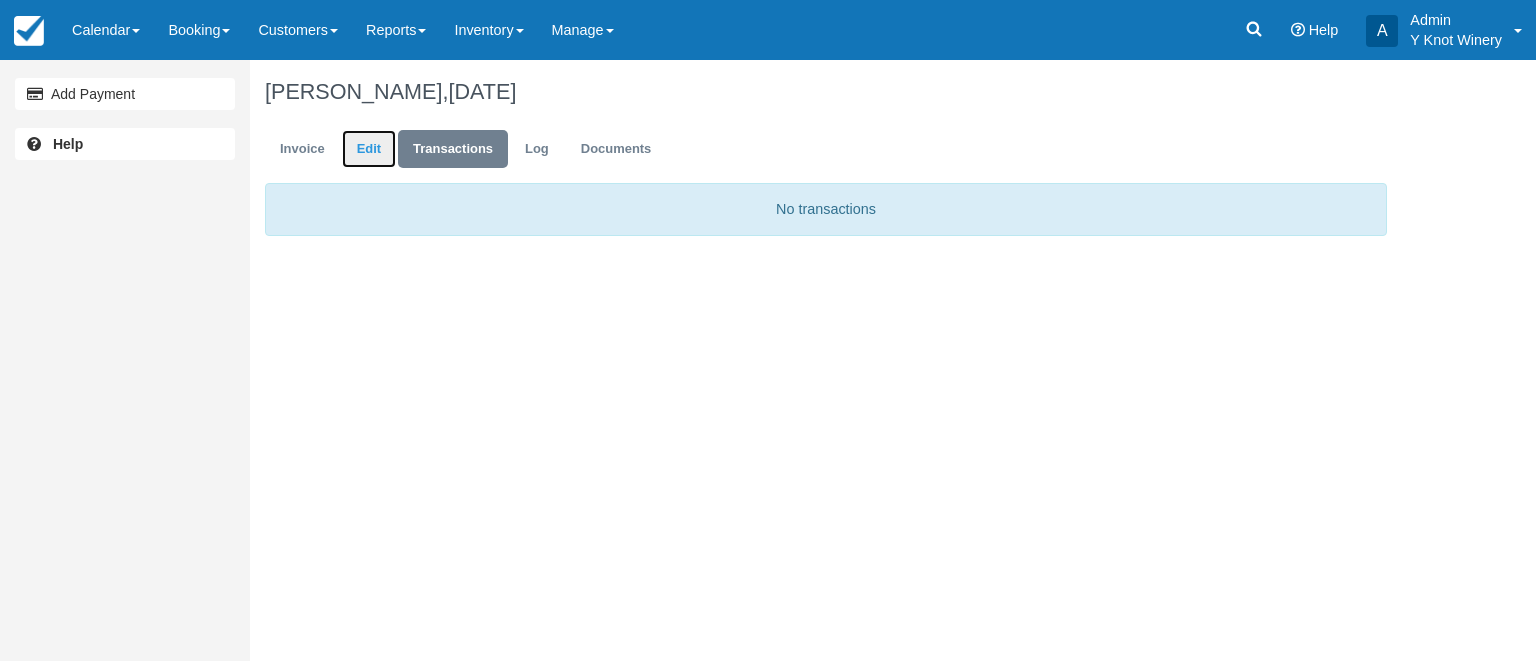 click on "Edit" at bounding box center (369, 149) 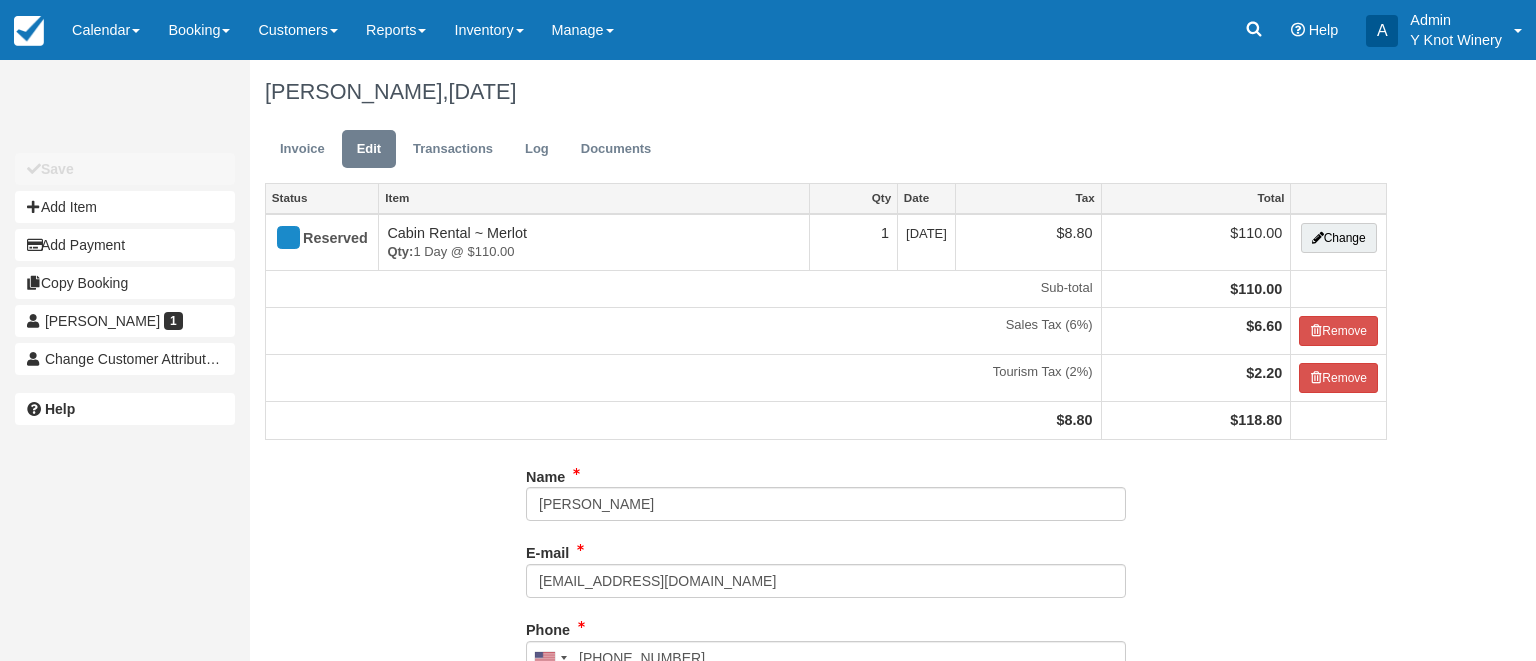 type on "[PHONE_NUMBER]" 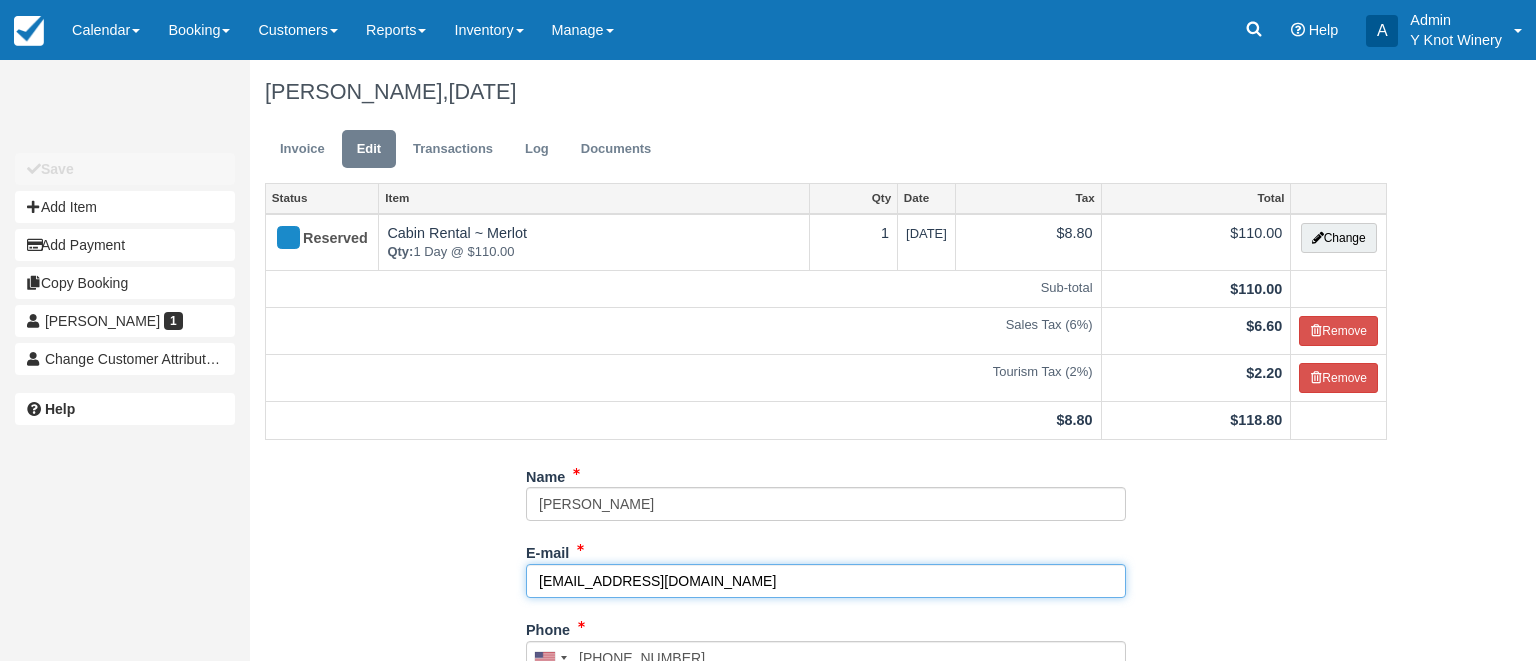 click on "kharnerwills@gmail.co" at bounding box center [826, 581] 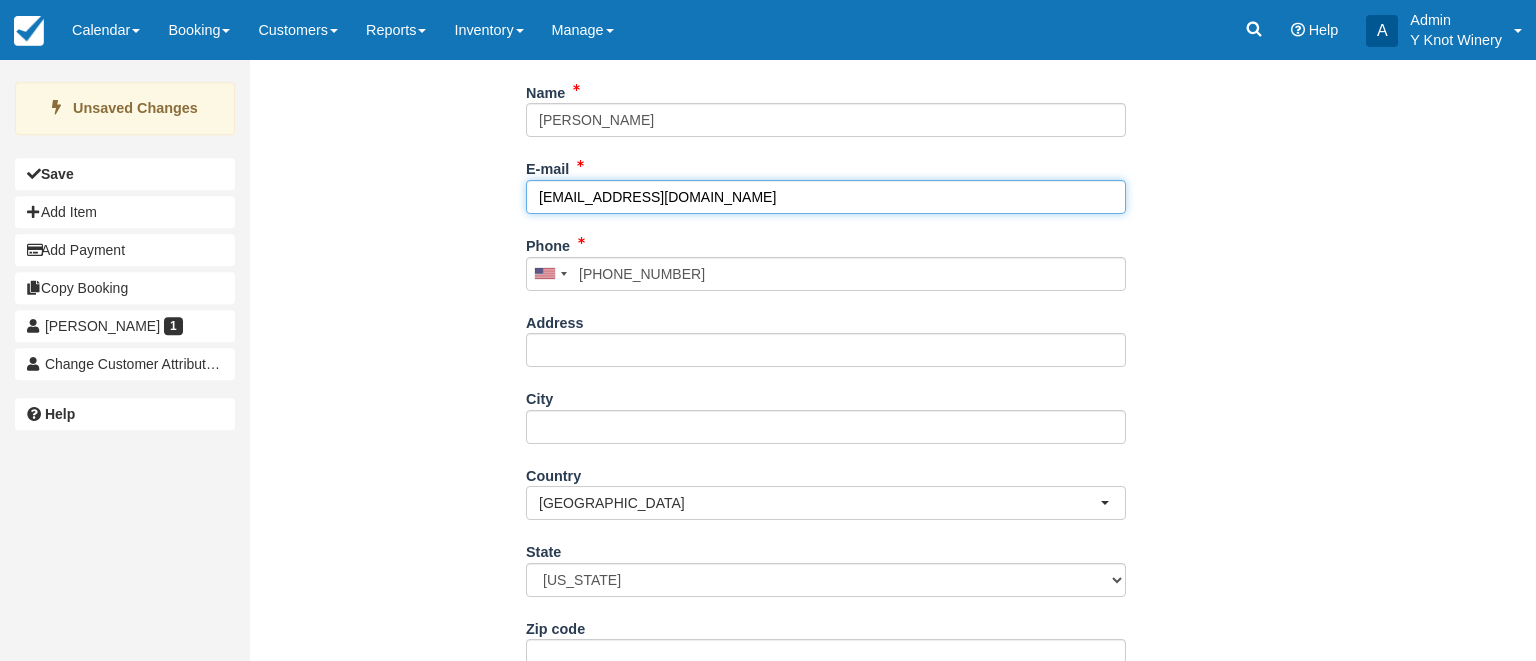 scroll, scrollTop: 463, scrollLeft: 0, axis: vertical 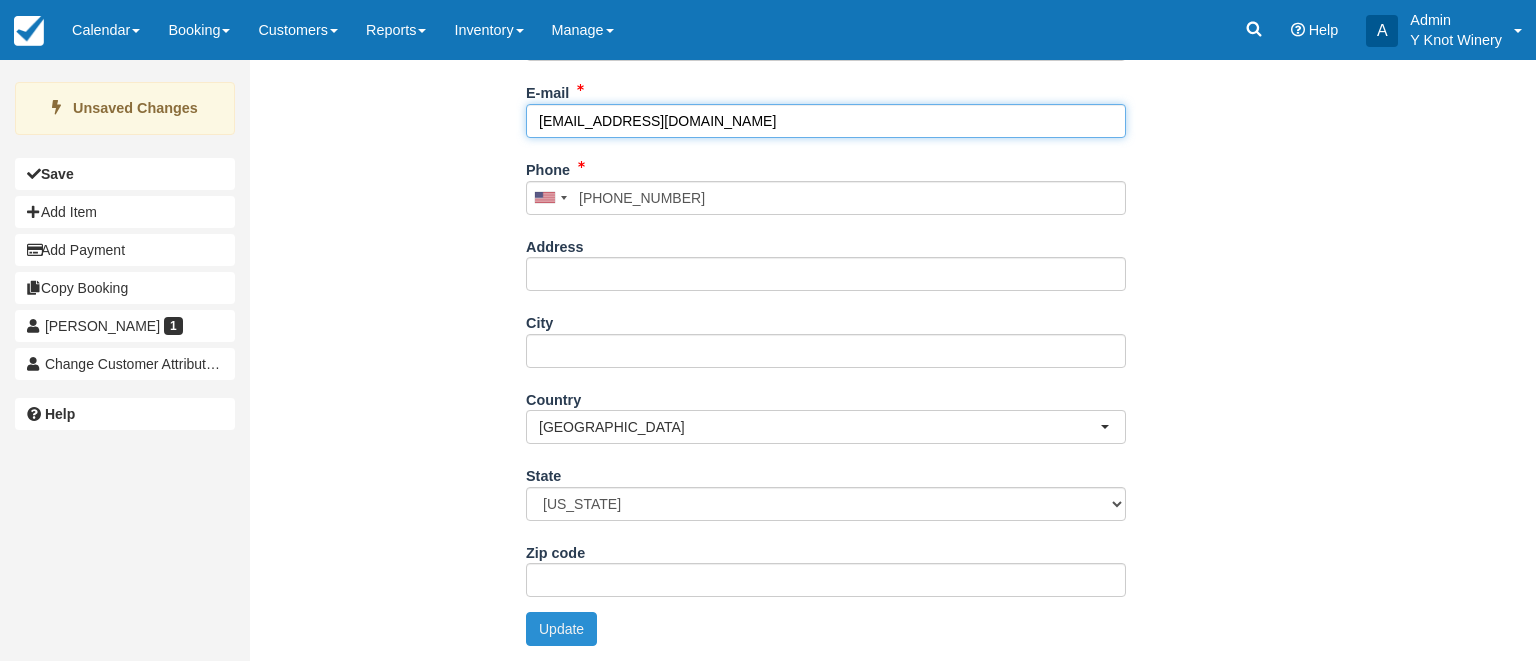 type on "[EMAIL_ADDRESS][DOMAIN_NAME]" 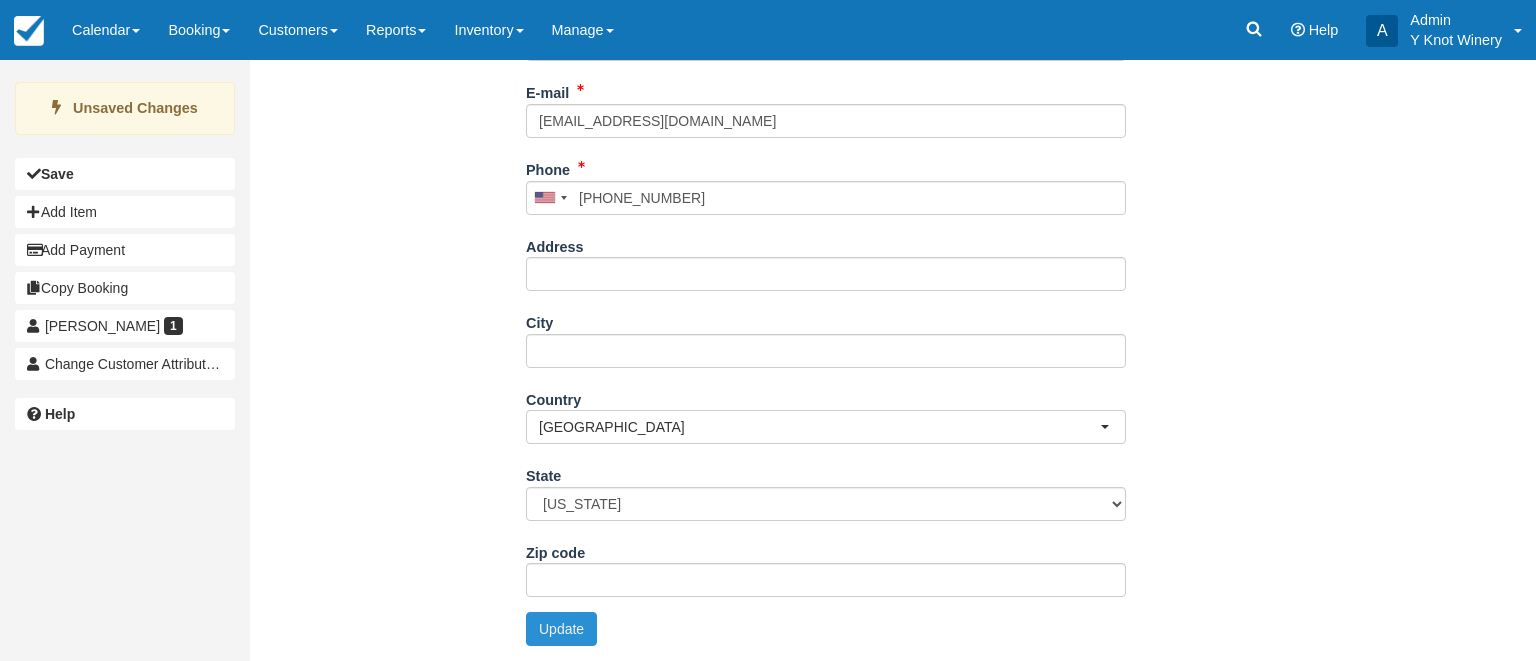click on "Update" at bounding box center (561, 629) 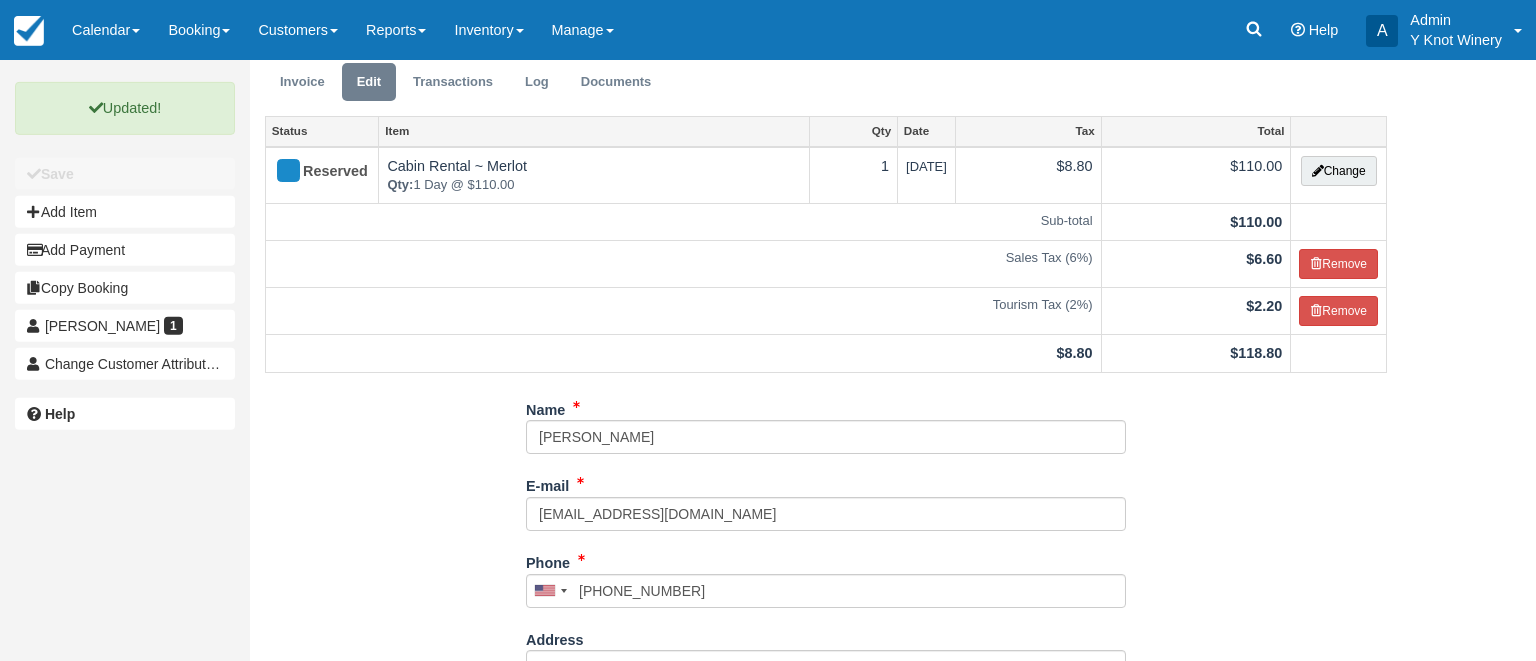 scroll, scrollTop: 0, scrollLeft: 0, axis: both 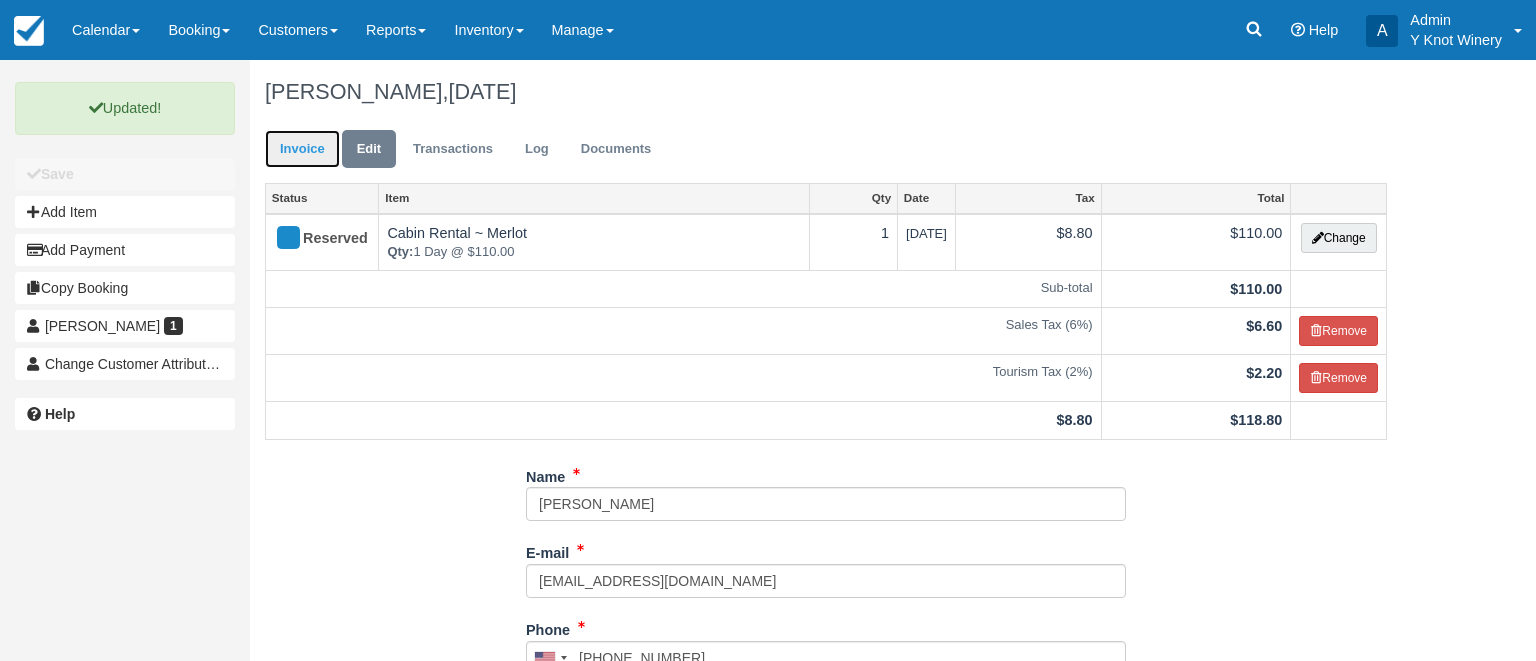 click on "Invoice" at bounding box center (302, 149) 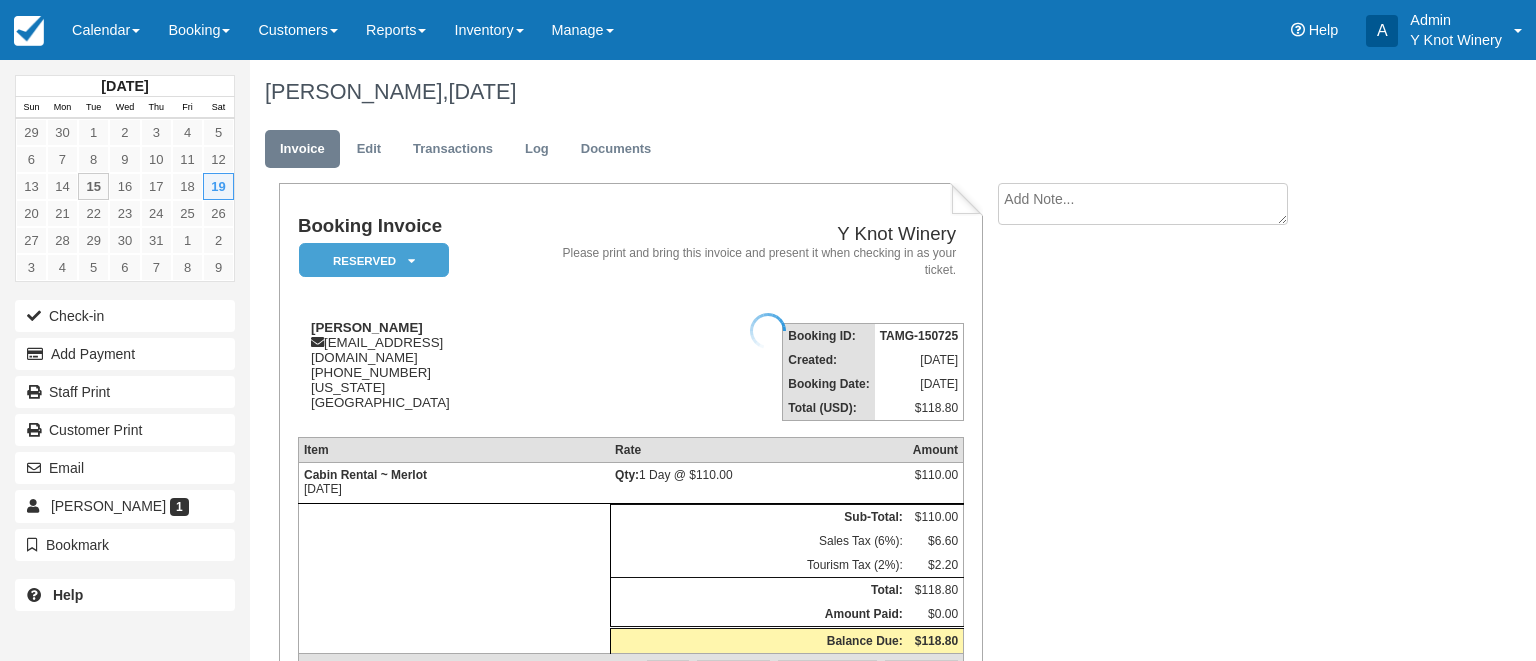 scroll, scrollTop: 0, scrollLeft: 0, axis: both 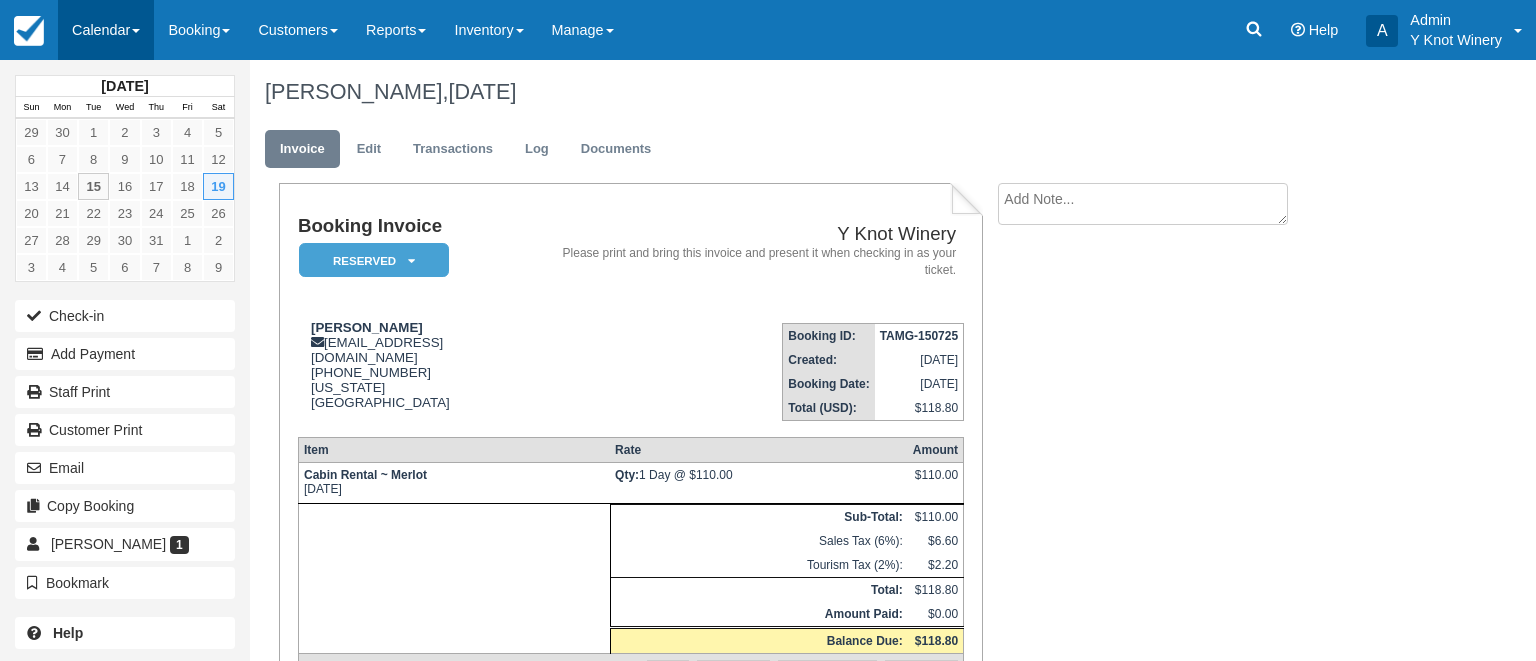 click on "Calendar" at bounding box center [106, 30] 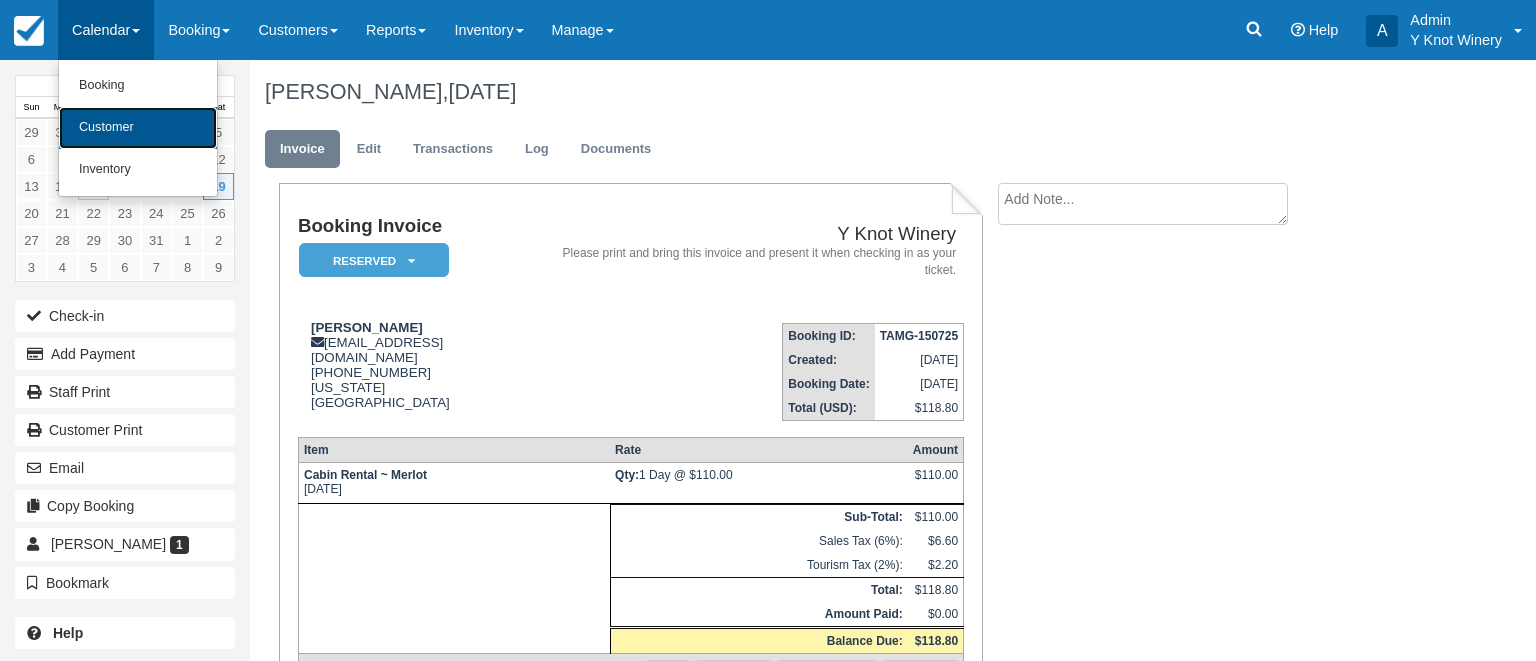 click on "Customer" at bounding box center (138, 128) 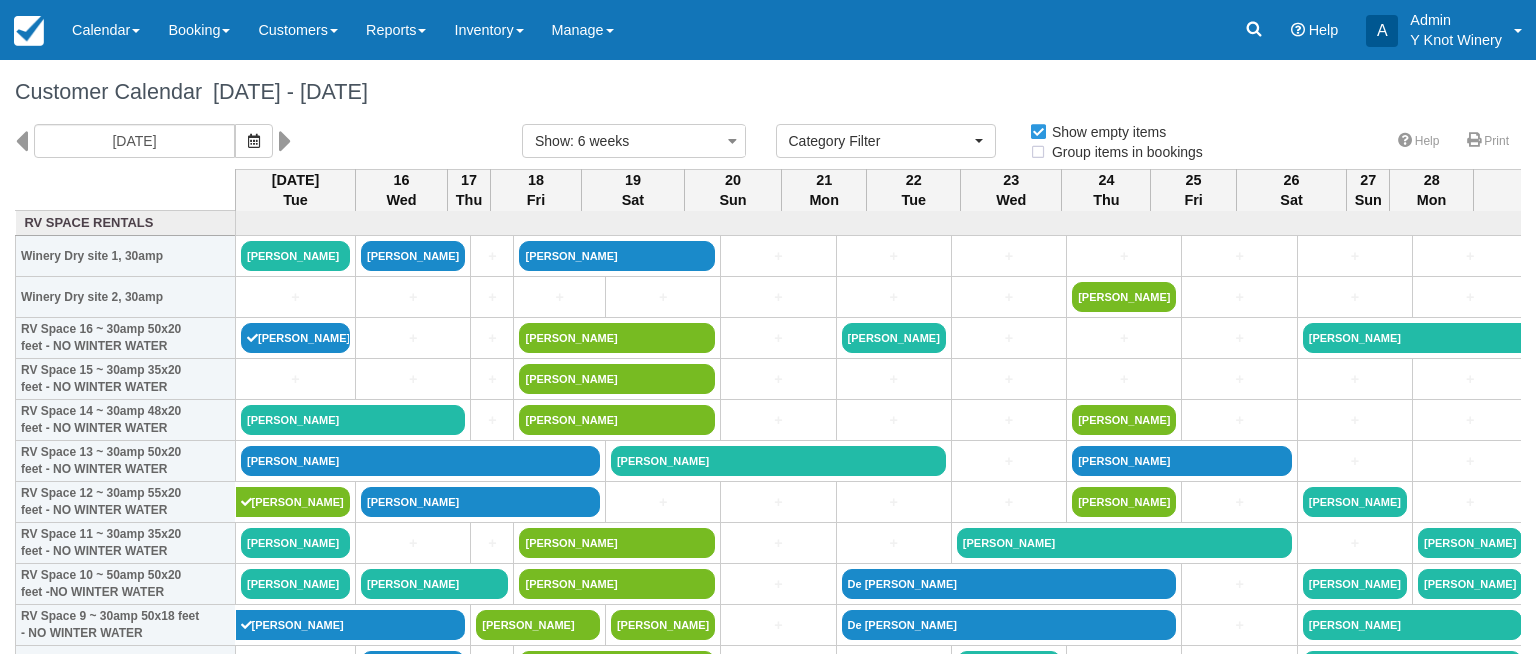 select 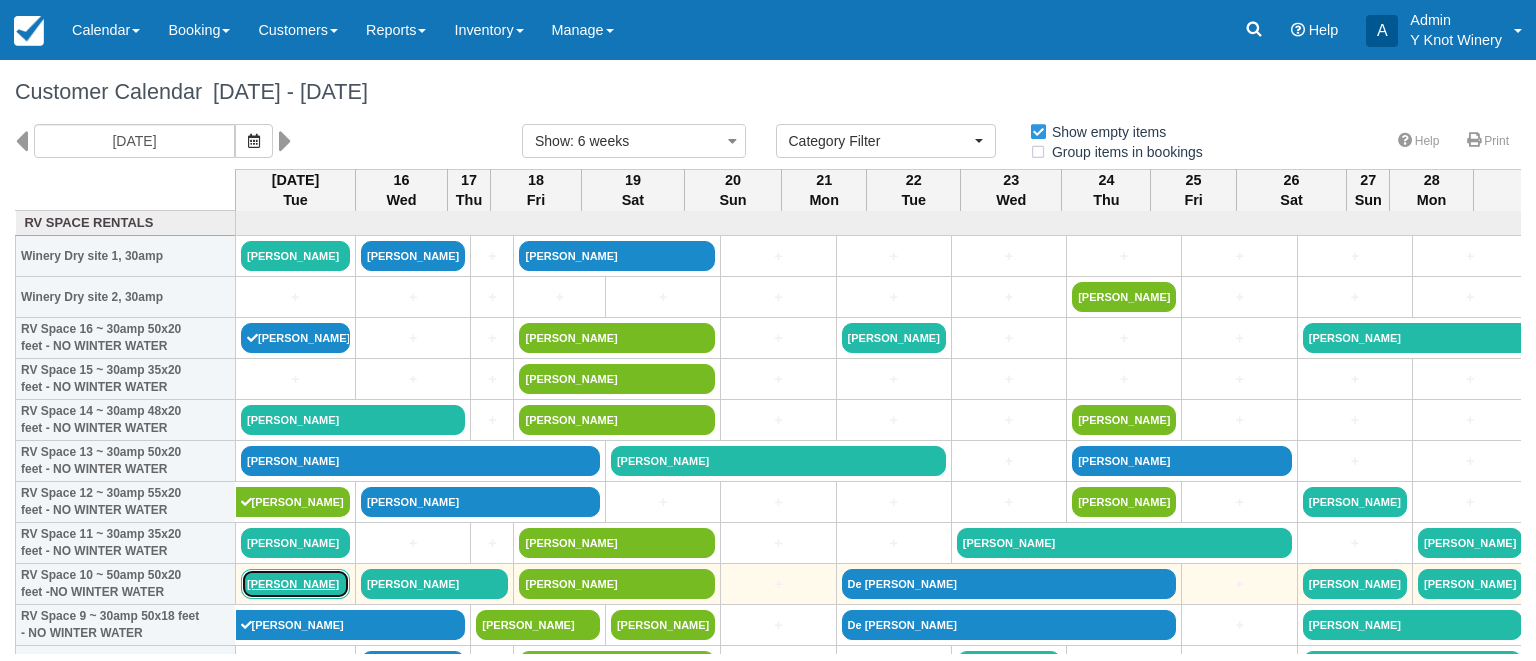 click on "[PERSON_NAME]" at bounding box center [295, 584] 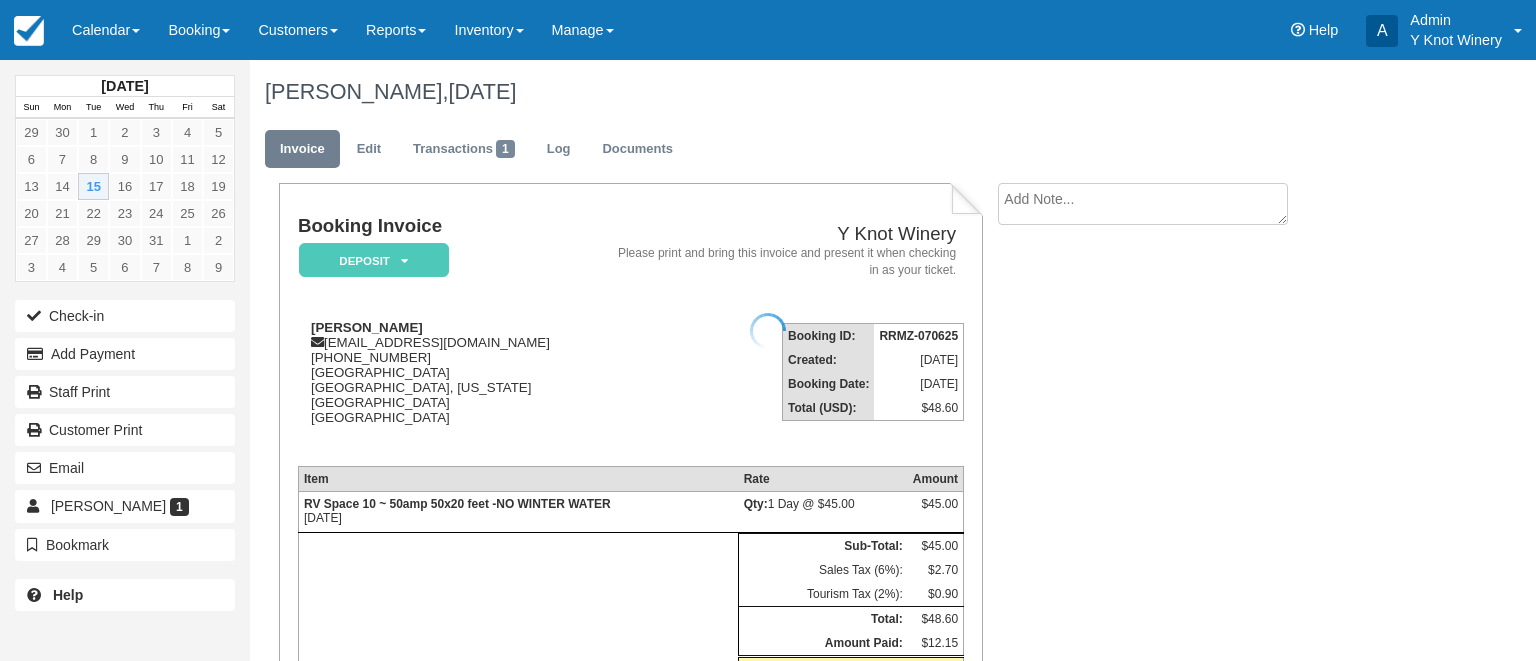 scroll, scrollTop: 0, scrollLeft: 0, axis: both 